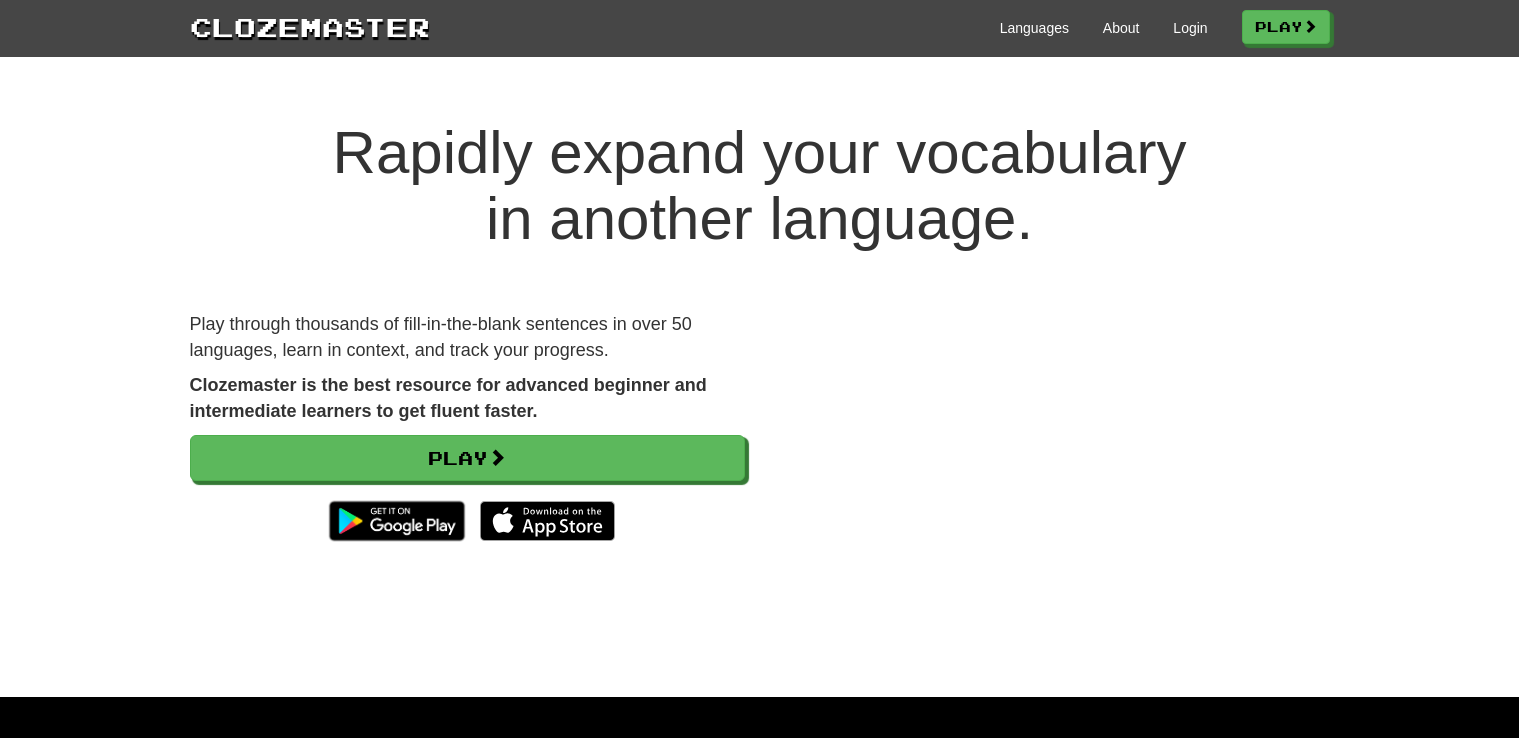 scroll, scrollTop: 0, scrollLeft: 0, axis: both 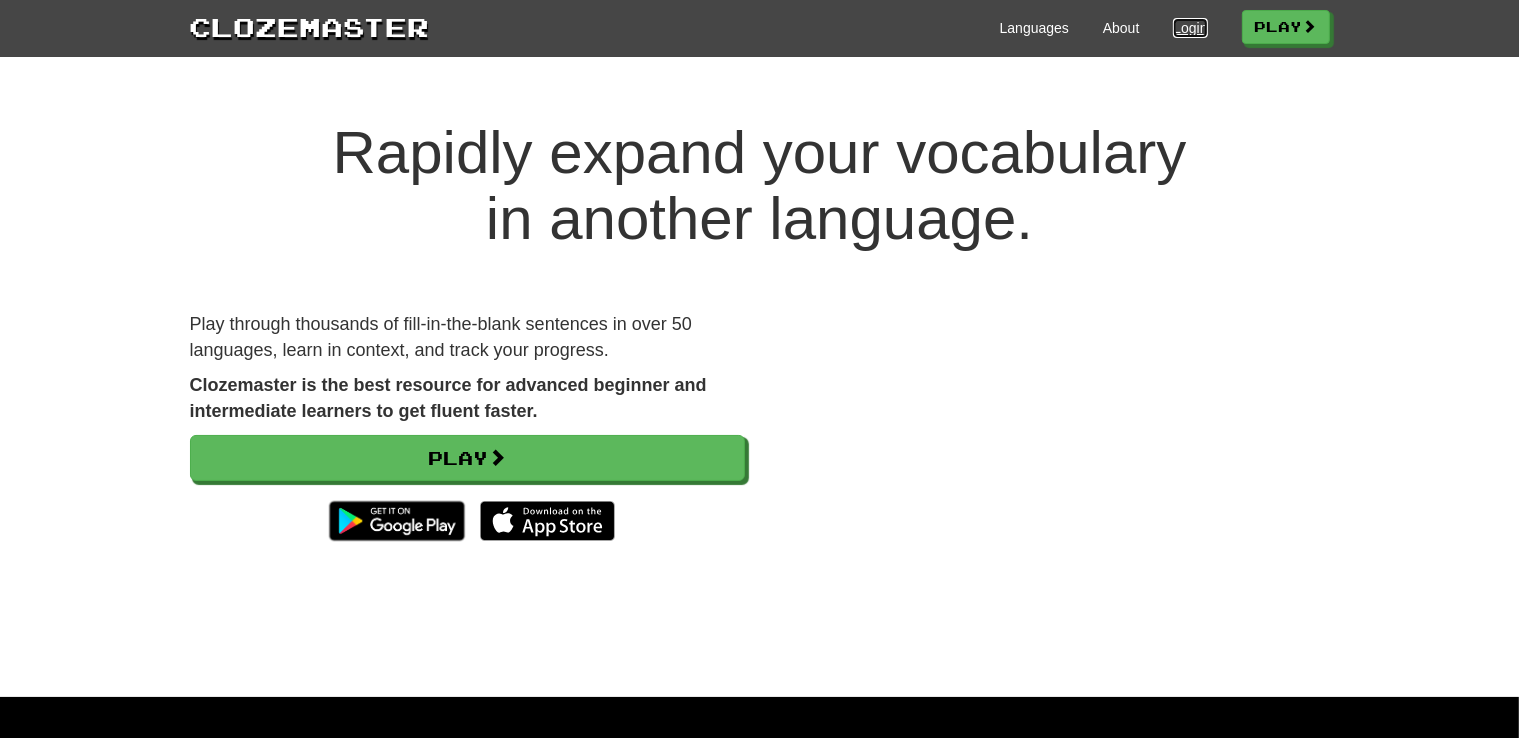 click on "Login" at bounding box center [1190, 28] 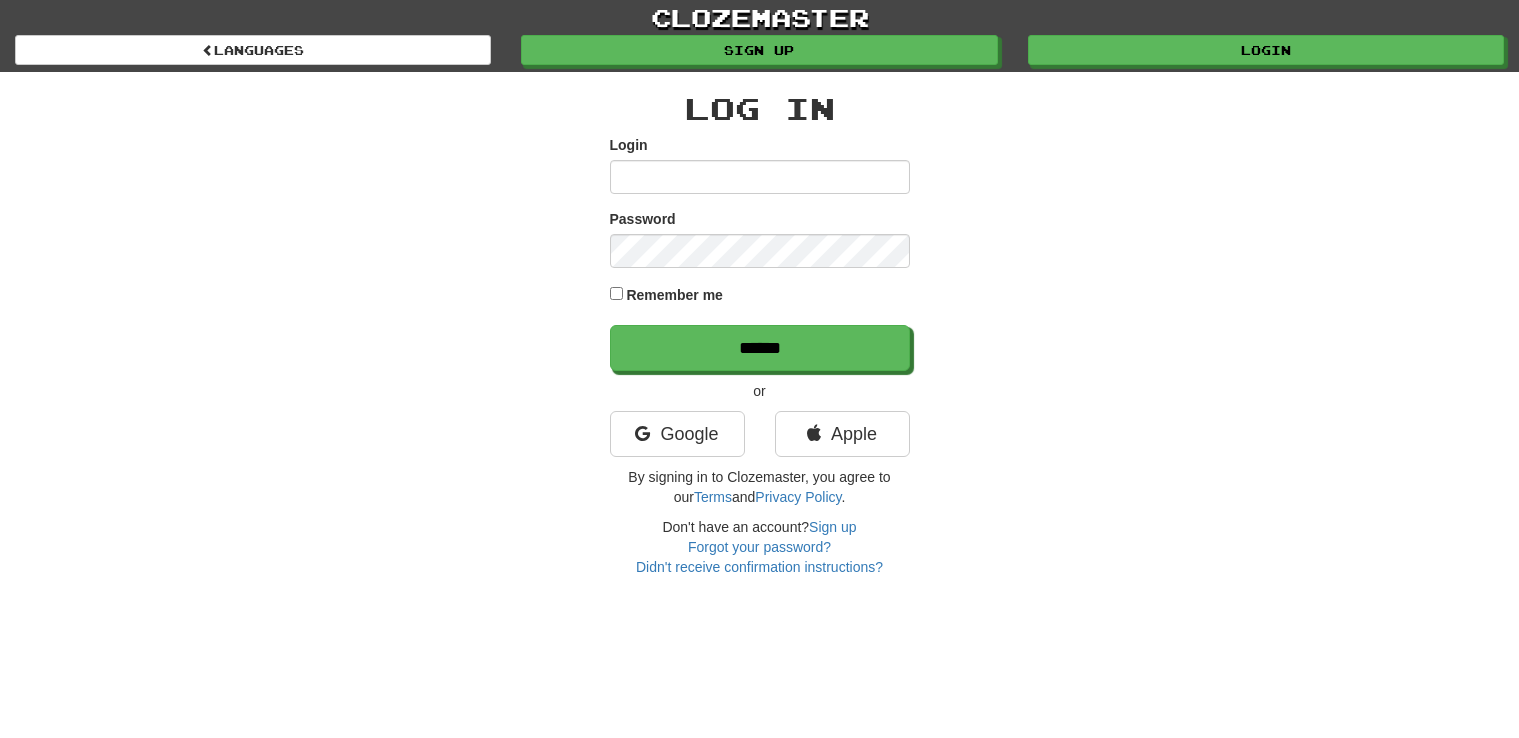 scroll, scrollTop: 0, scrollLeft: 0, axis: both 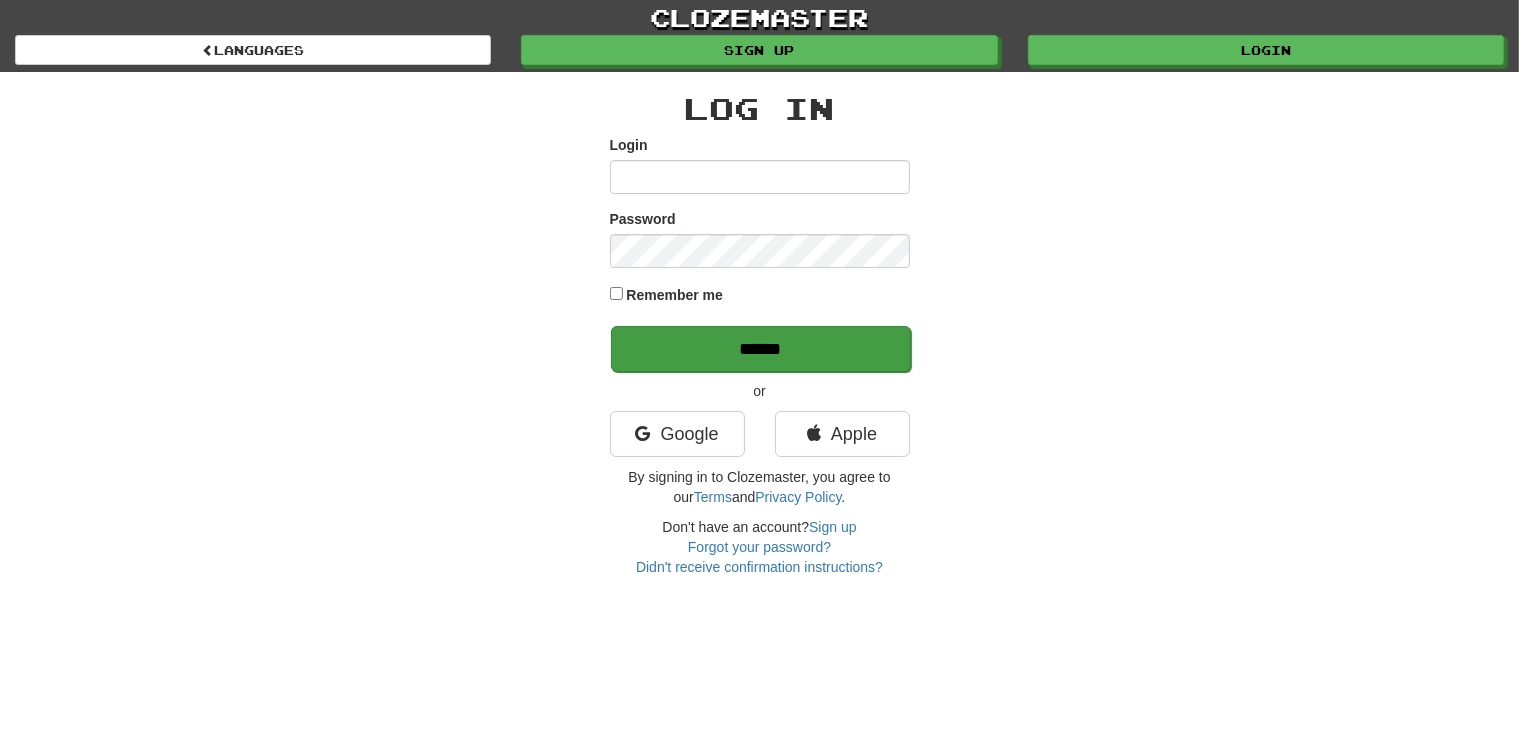 type on "**********" 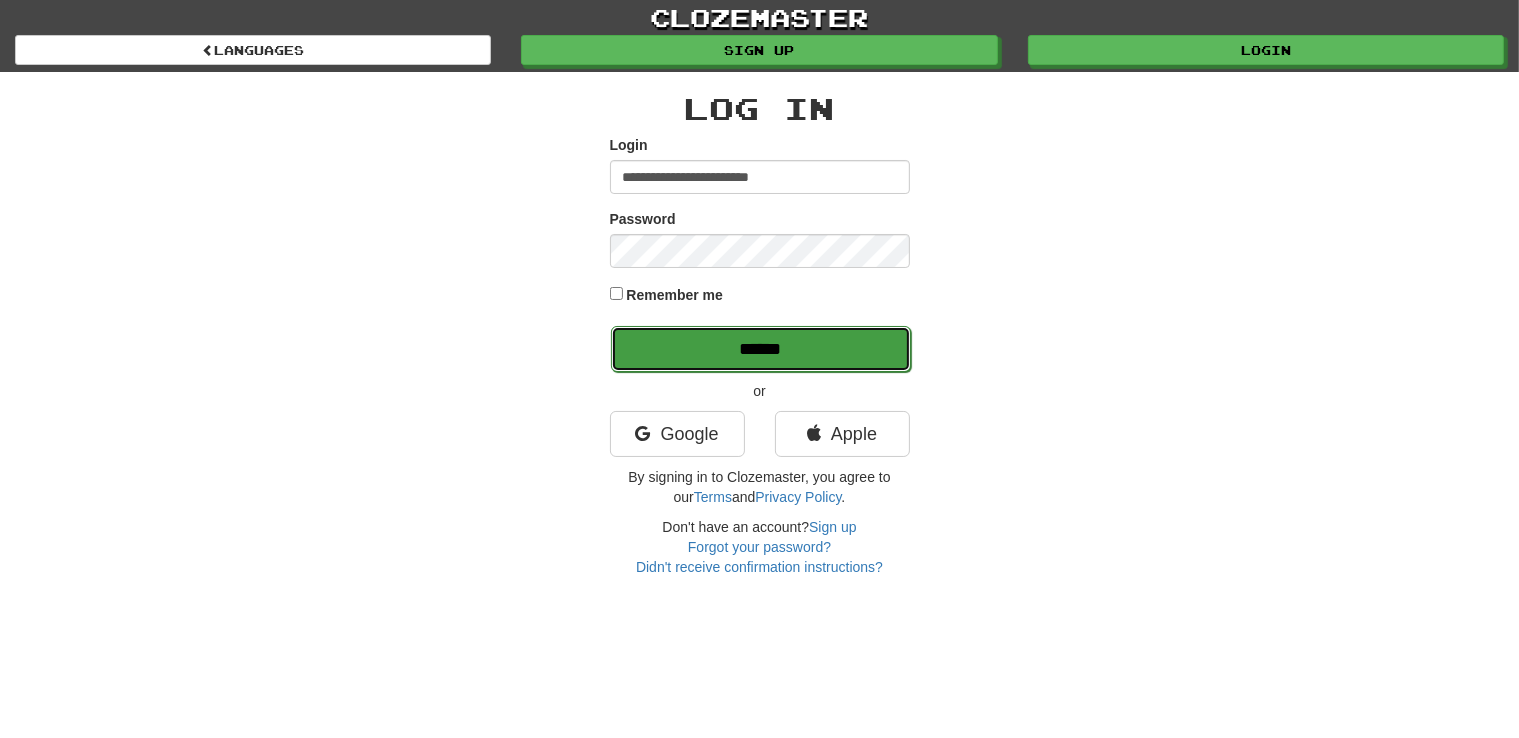 click on "******" at bounding box center (761, 349) 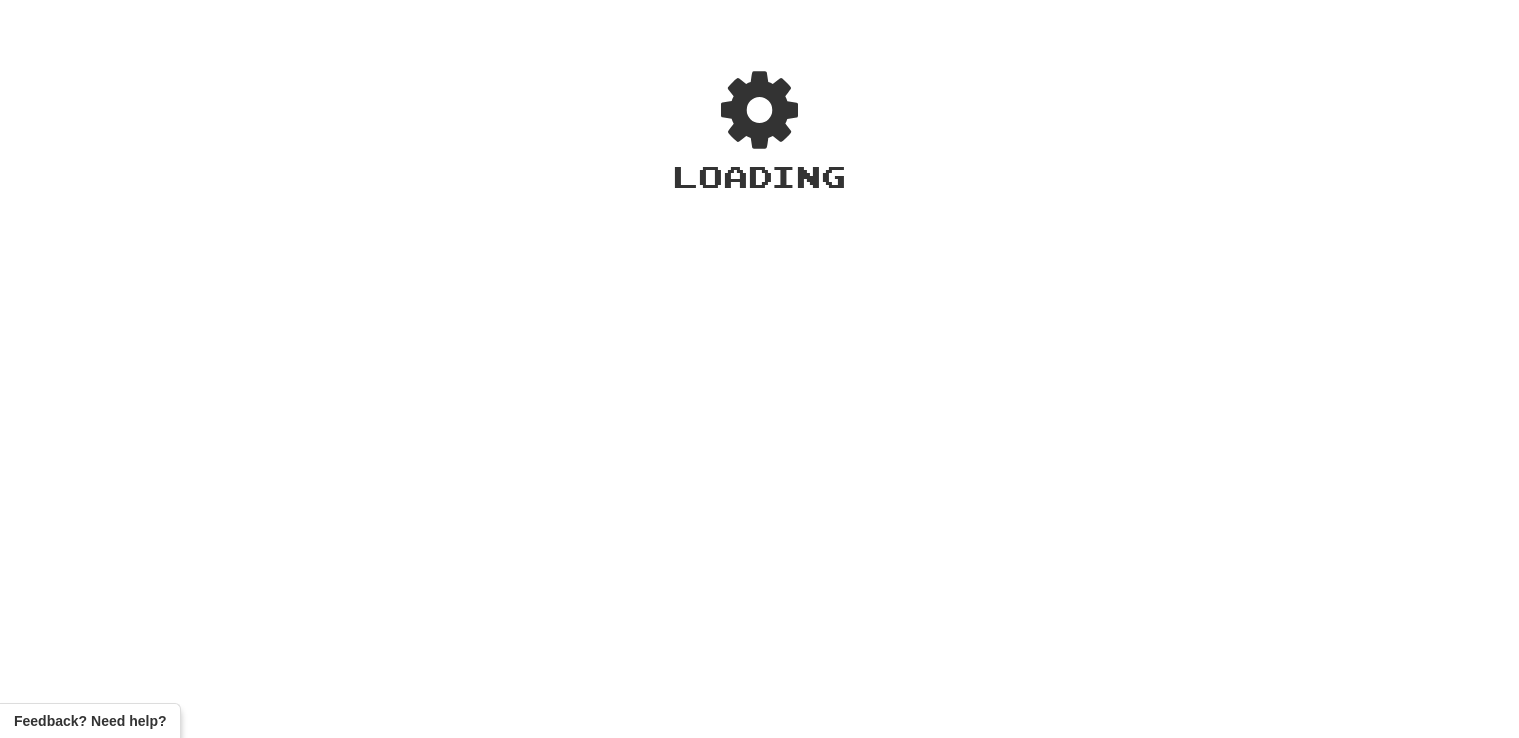 scroll, scrollTop: 0, scrollLeft: 0, axis: both 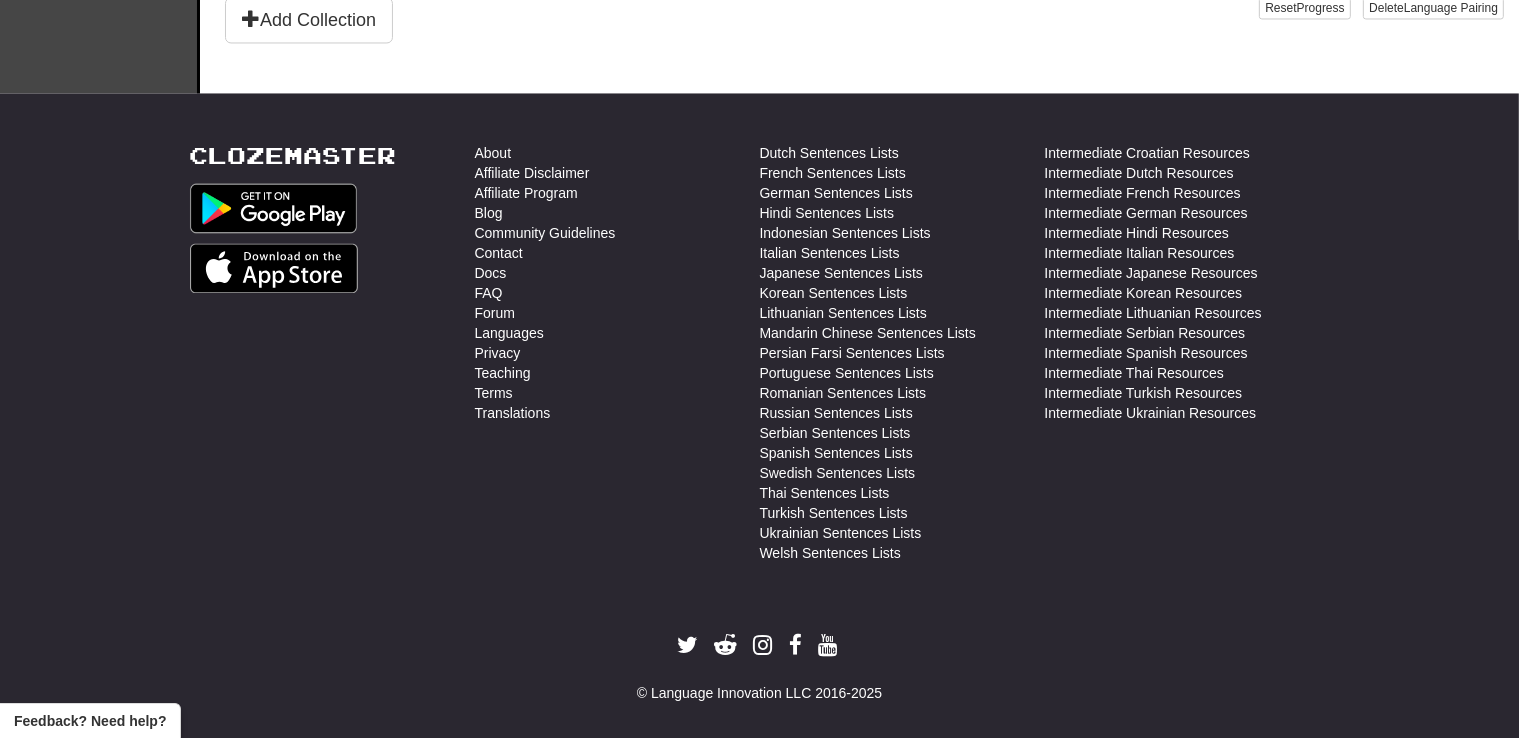 click on "Clozemaster
About
Affiliate Disclaimer
Affiliate Program
Blog
Community Guidelines
Contact
Docs
FAQ
Forum
Languages
Privacy
Teaching
Terms
Translations
Dutch Sentences Lists
French Sentences Lists
German Sentences Lists
Hindi Sentences Lists
Indonesian Sentences Lists
Italian Sentences Lists
Japanese Sentences Lists
Korean Sentences Lists
Lithuanian Sentences Lists
Mandarin Chinese Sentences Lists
Persian Farsi Sentences Lists
Portuguese Sentences Lists
Romanian Sentences Lists
Russian Sentences Lists
Serbian Sentences Lists
Spanish Sentences Lists
Swedish Sentences Lists
Thai Sentences Lists
Turkish Sentences Lists
Ukrainian Sentences Lists
Welsh Sentences Lists
Intermediate Croatian Resources
Intermediate Dutch Resources
Intermediate French Resources
Intermediate German Resources
Intermediate Hindi Resources
Intermediate Italian Resources
Intermediate Japanese Resources" at bounding box center (759, 423) 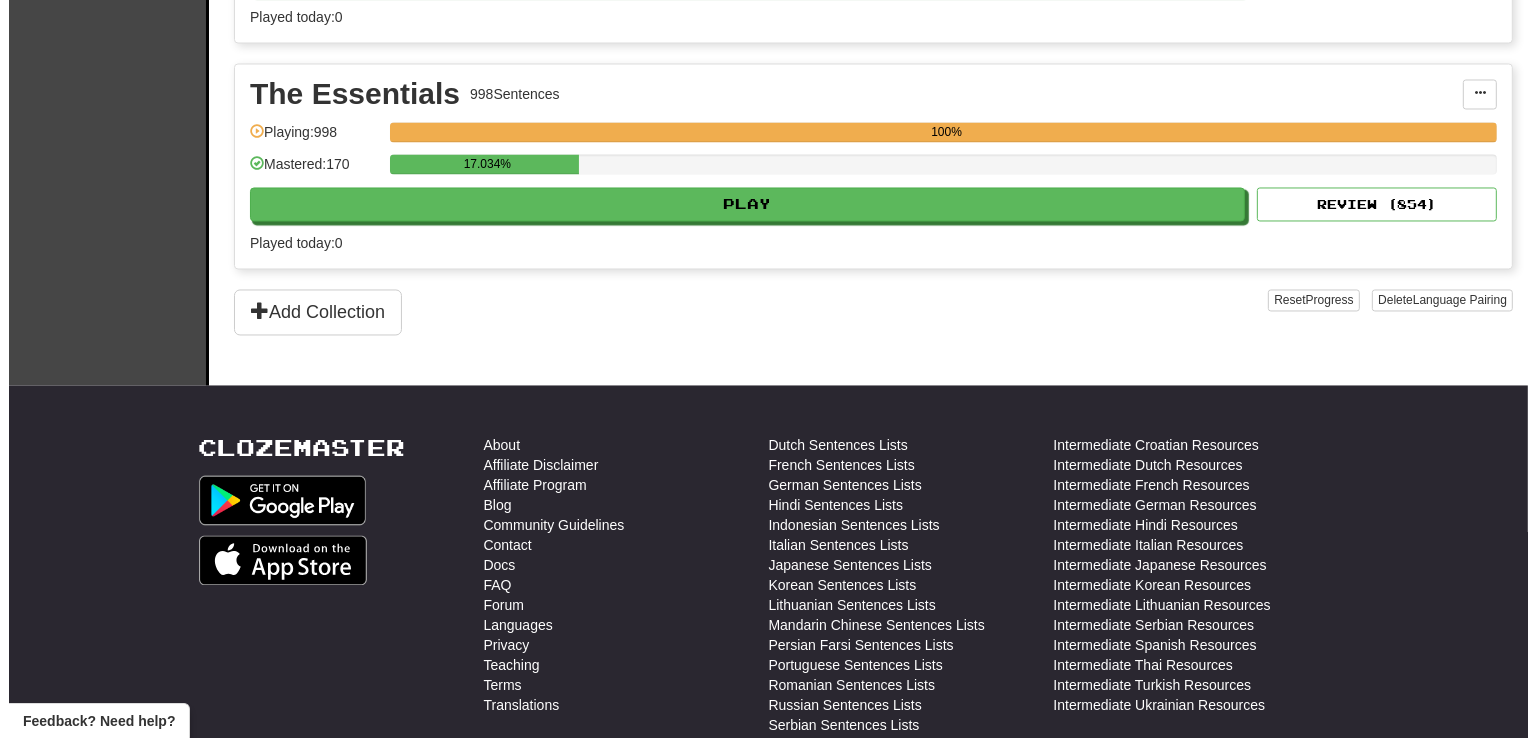 scroll, scrollTop: 3733, scrollLeft: 0, axis: vertical 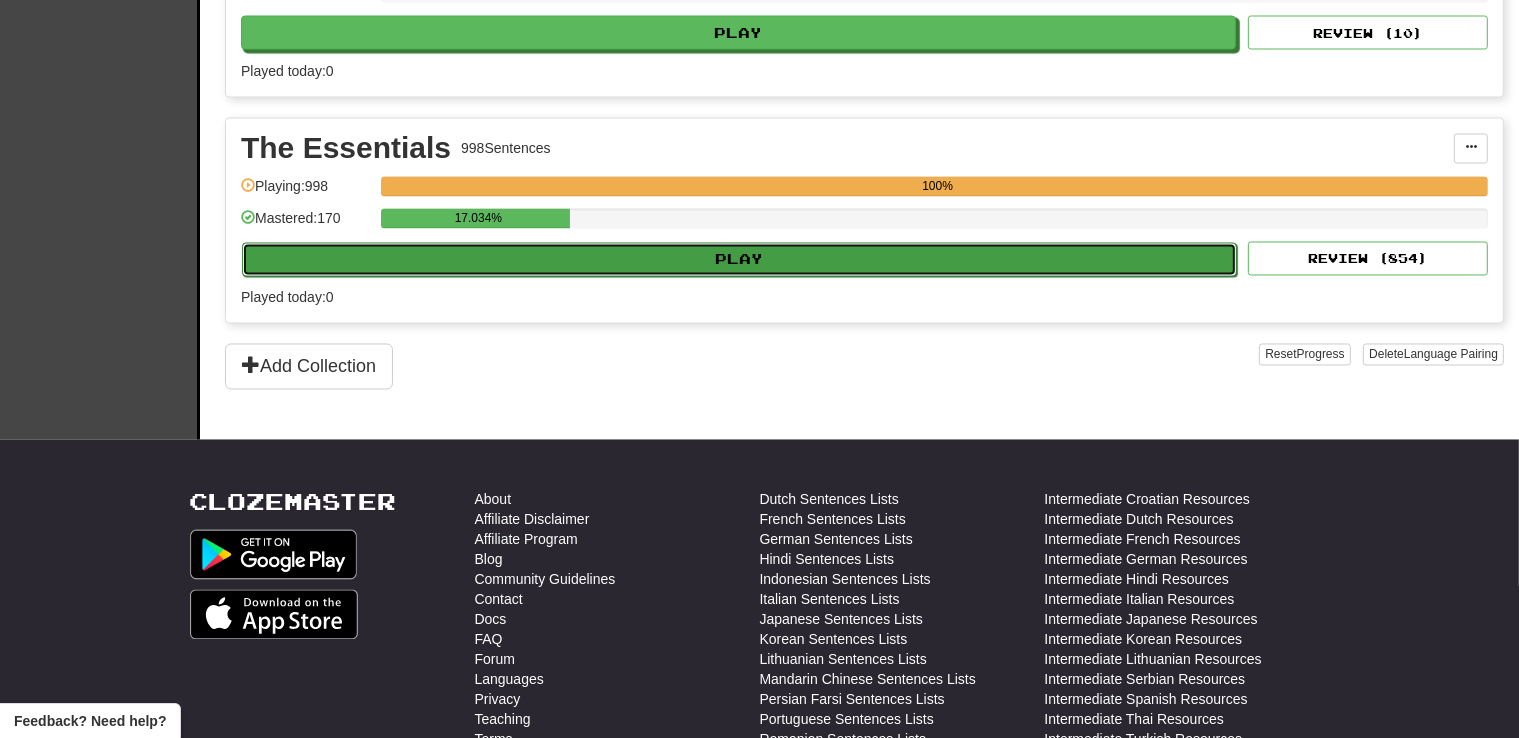 click on "Play" at bounding box center [739, 260] 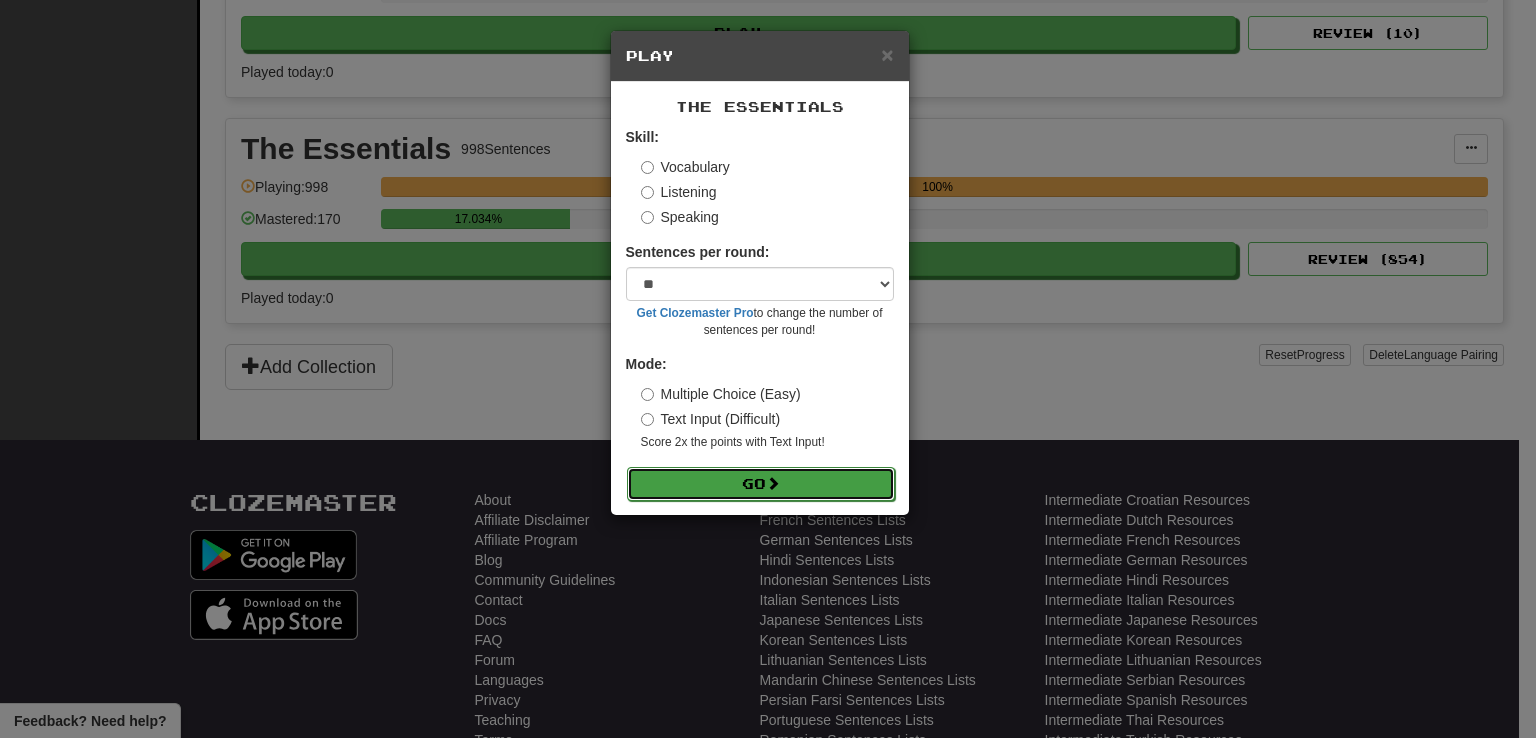 click on "Go" at bounding box center [761, 484] 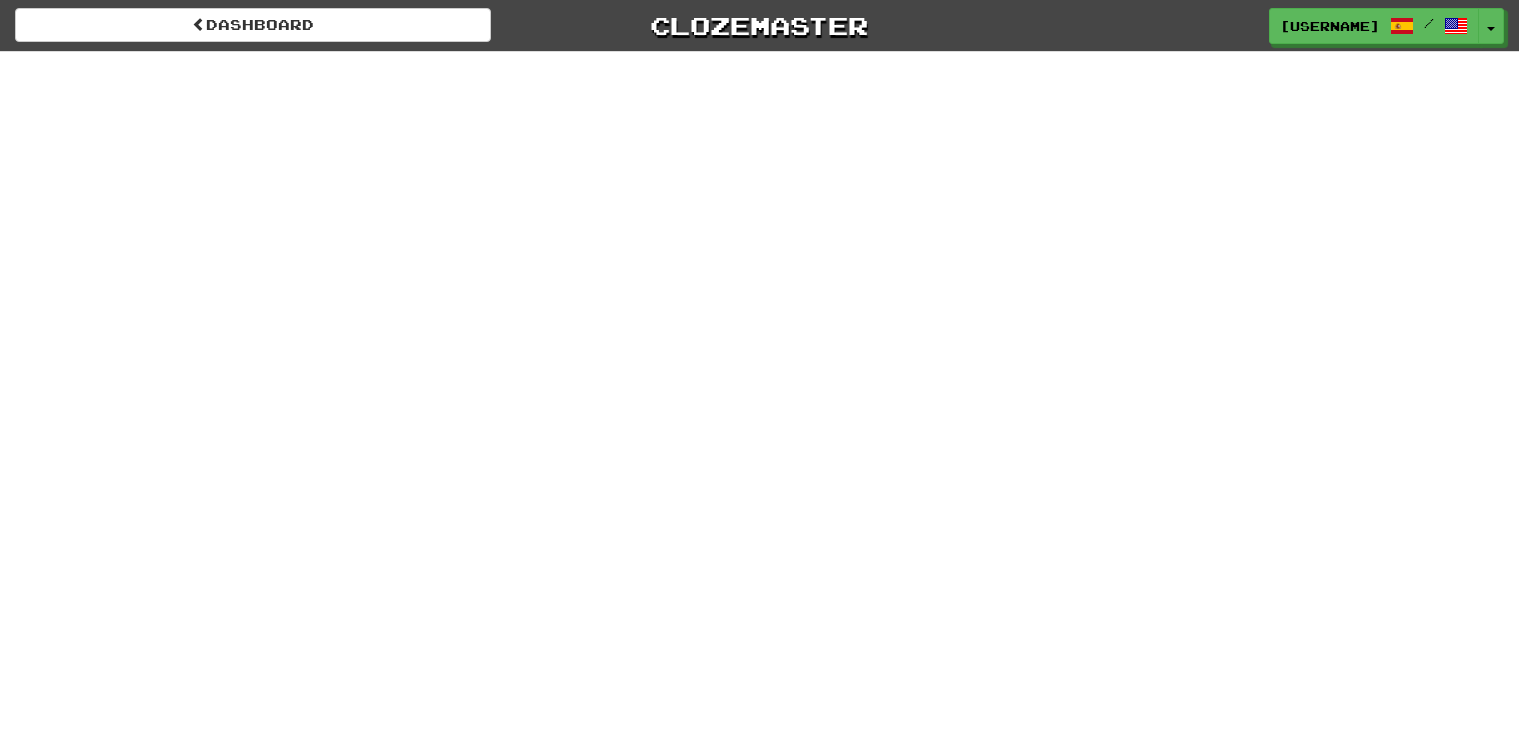 scroll, scrollTop: 0, scrollLeft: 0, axis: both 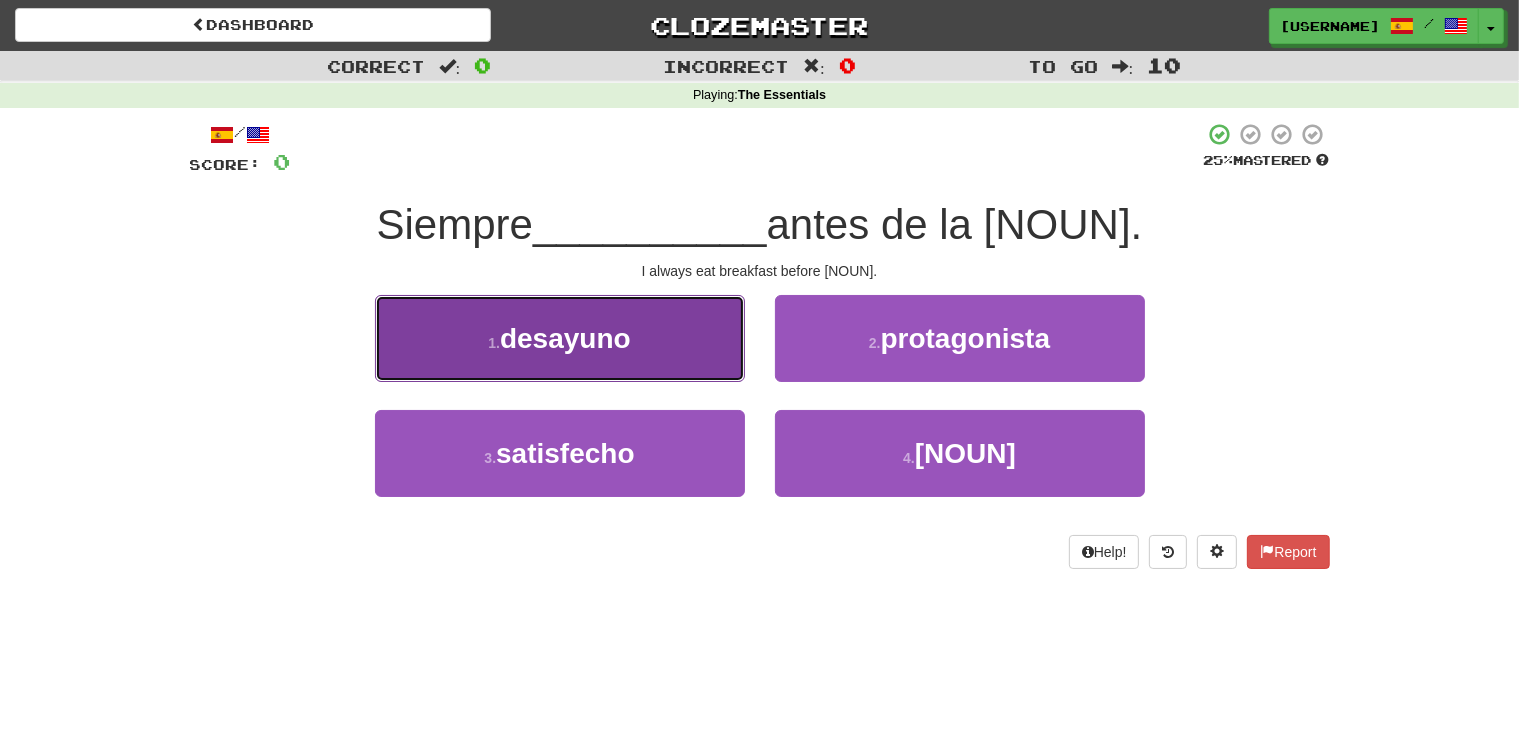 click on "1 .  desayuno" at bounding box center [560, 338] 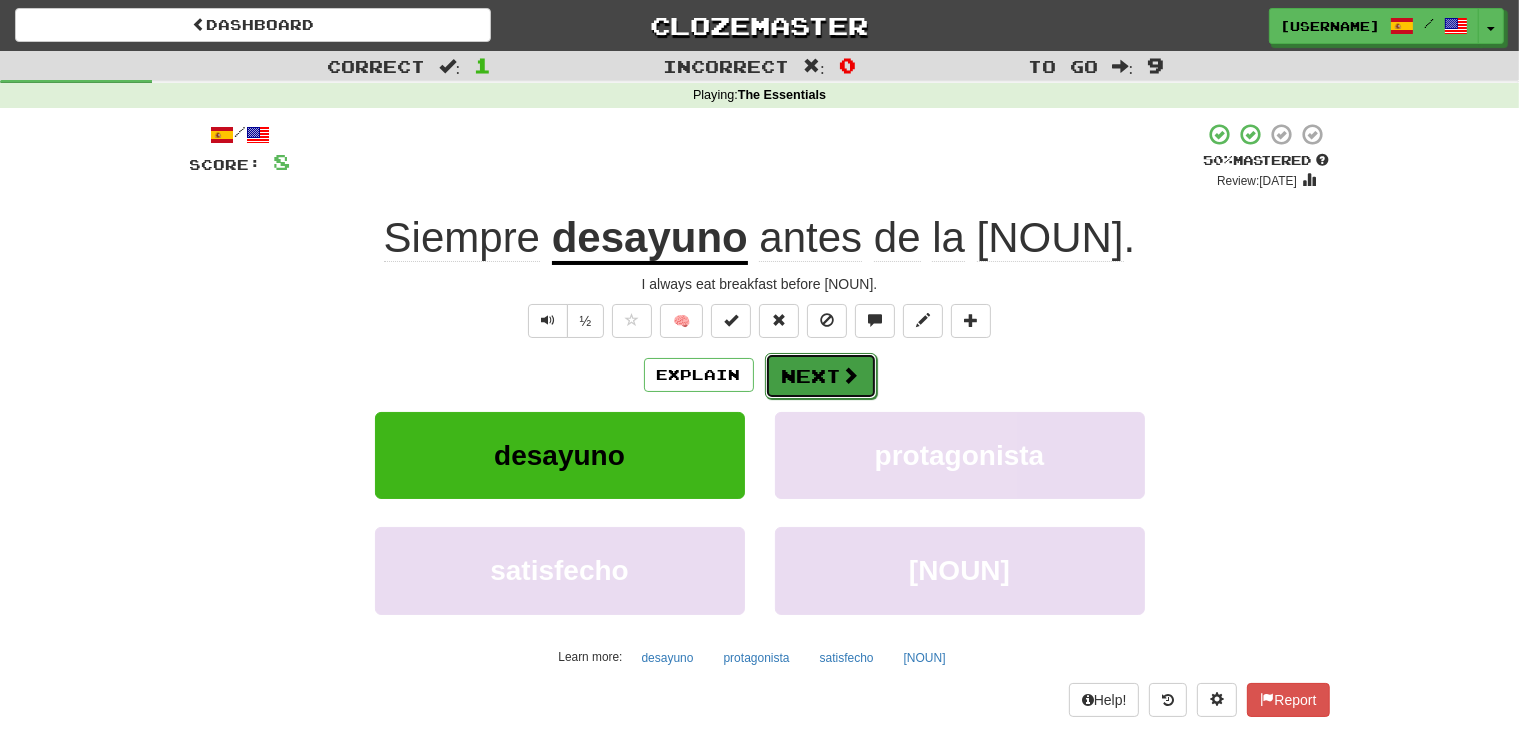 click on "Next" at bounding box center (821, 376) 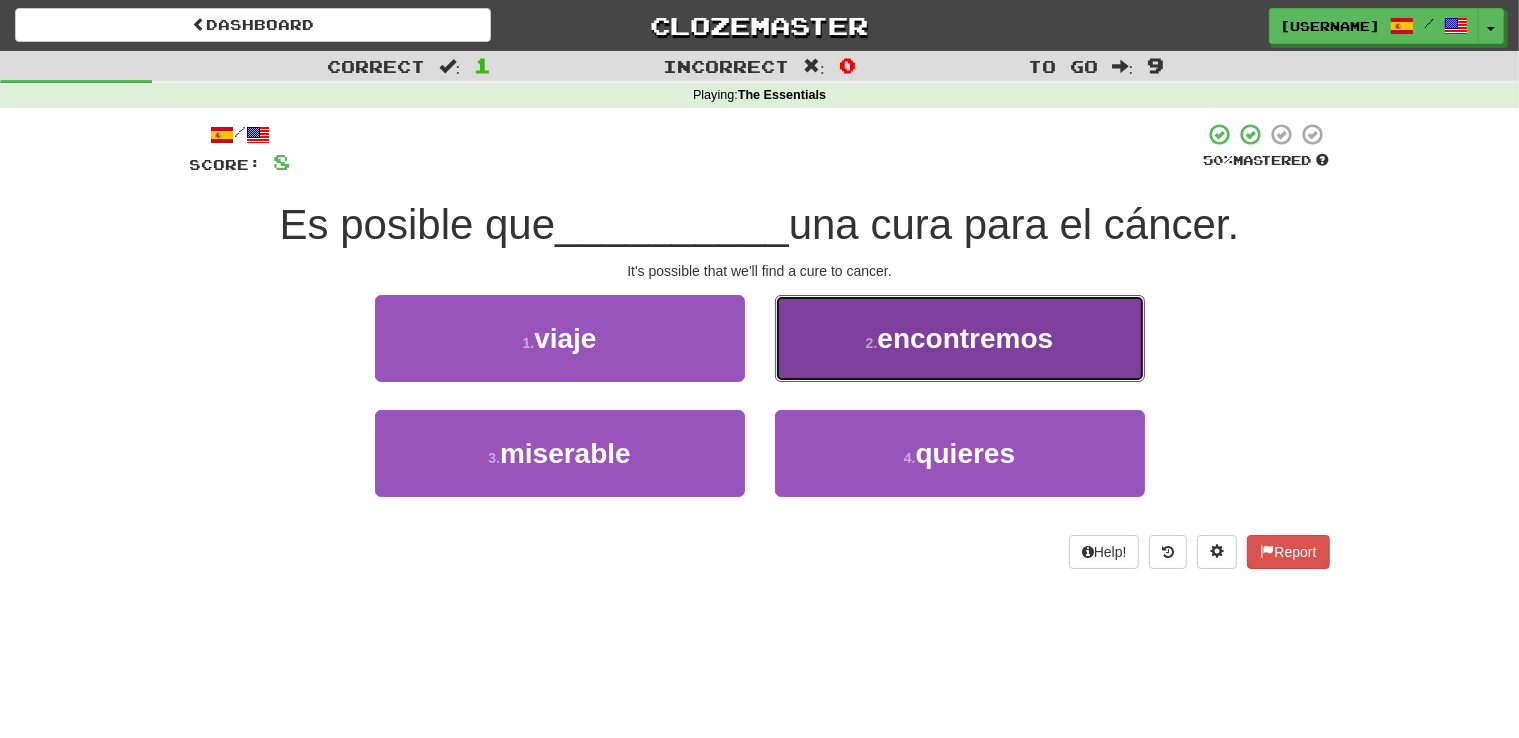 click on "2 .  encontremos" at bounding box center (960, 338) 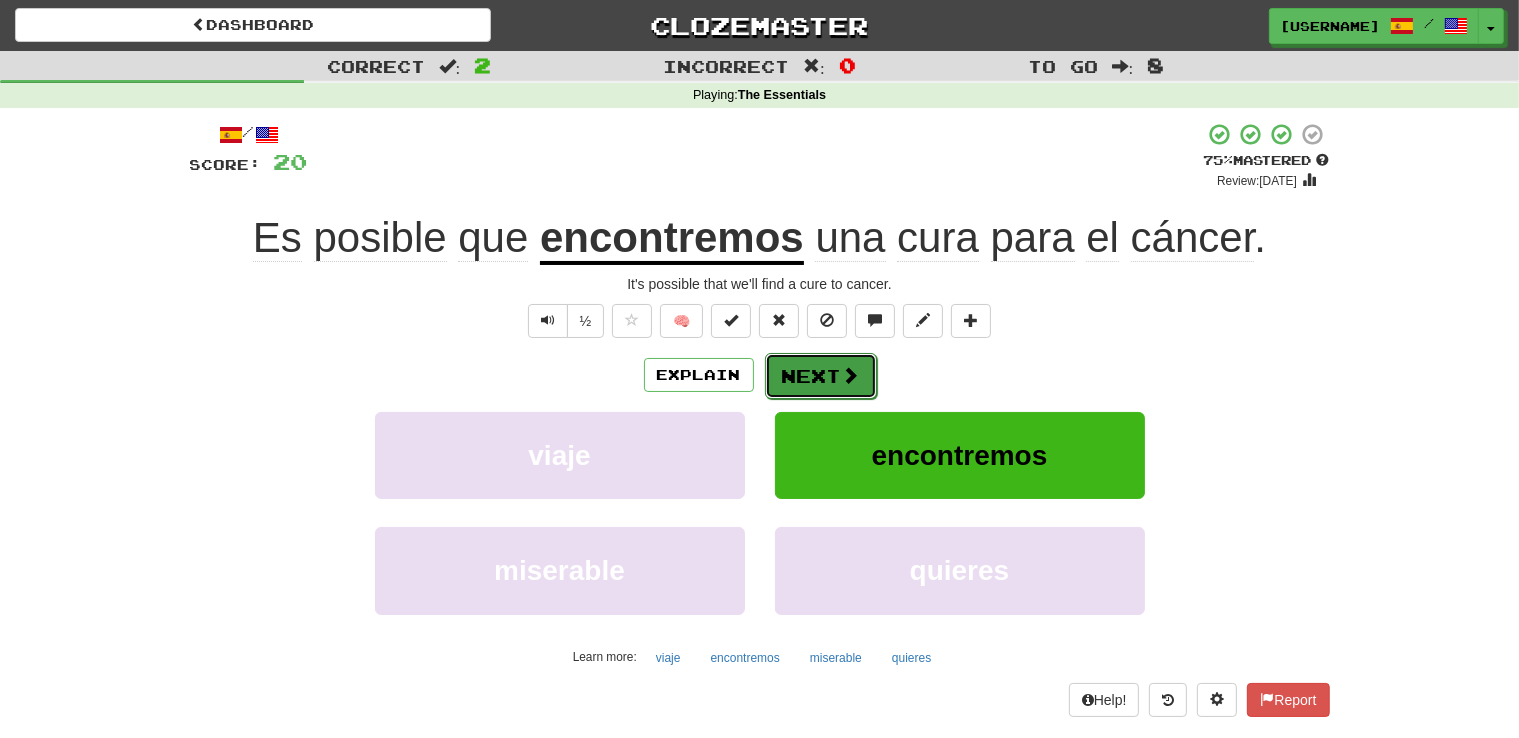 click on "Next" at bounding box center [821, 376] 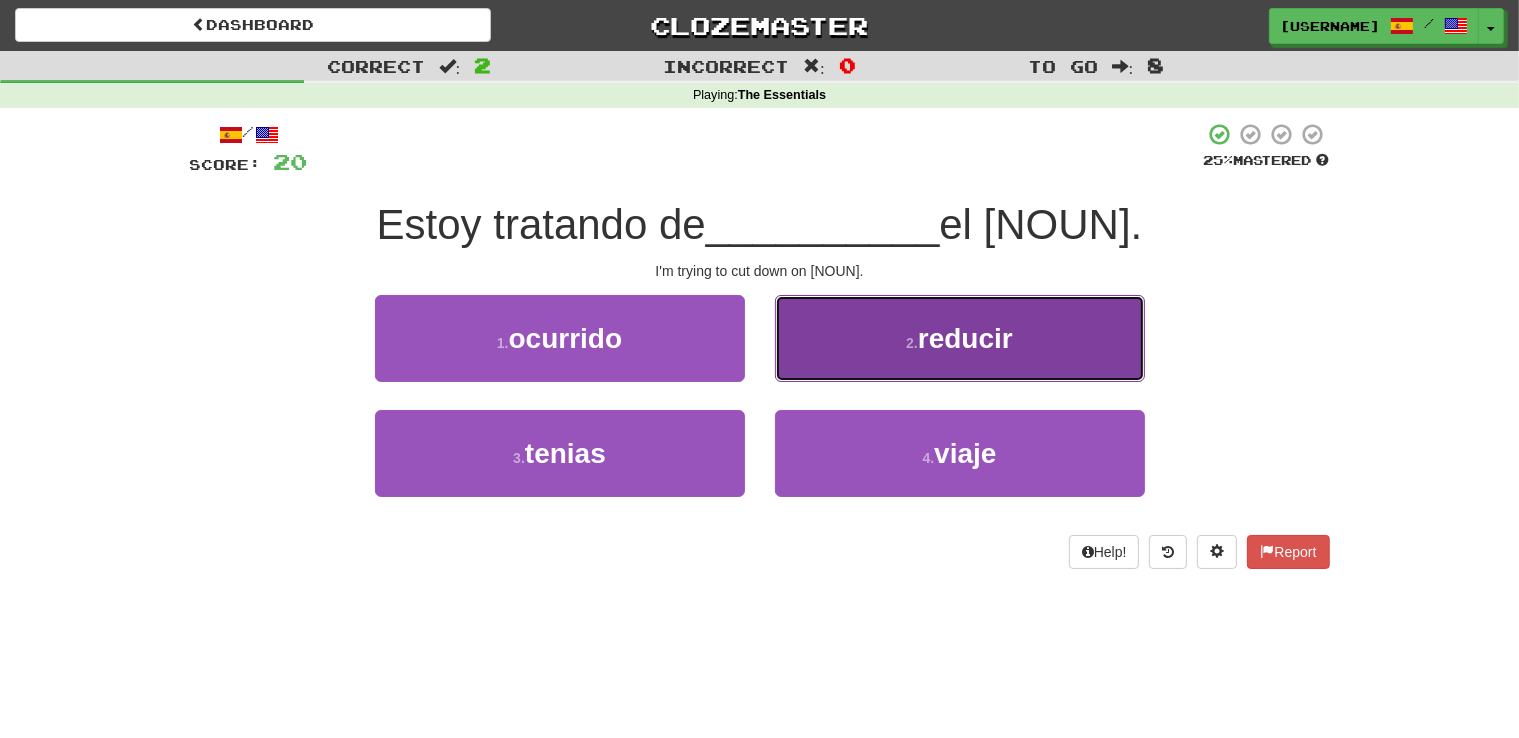 click on "2 .  reducir" at bounding box center (960, 338) 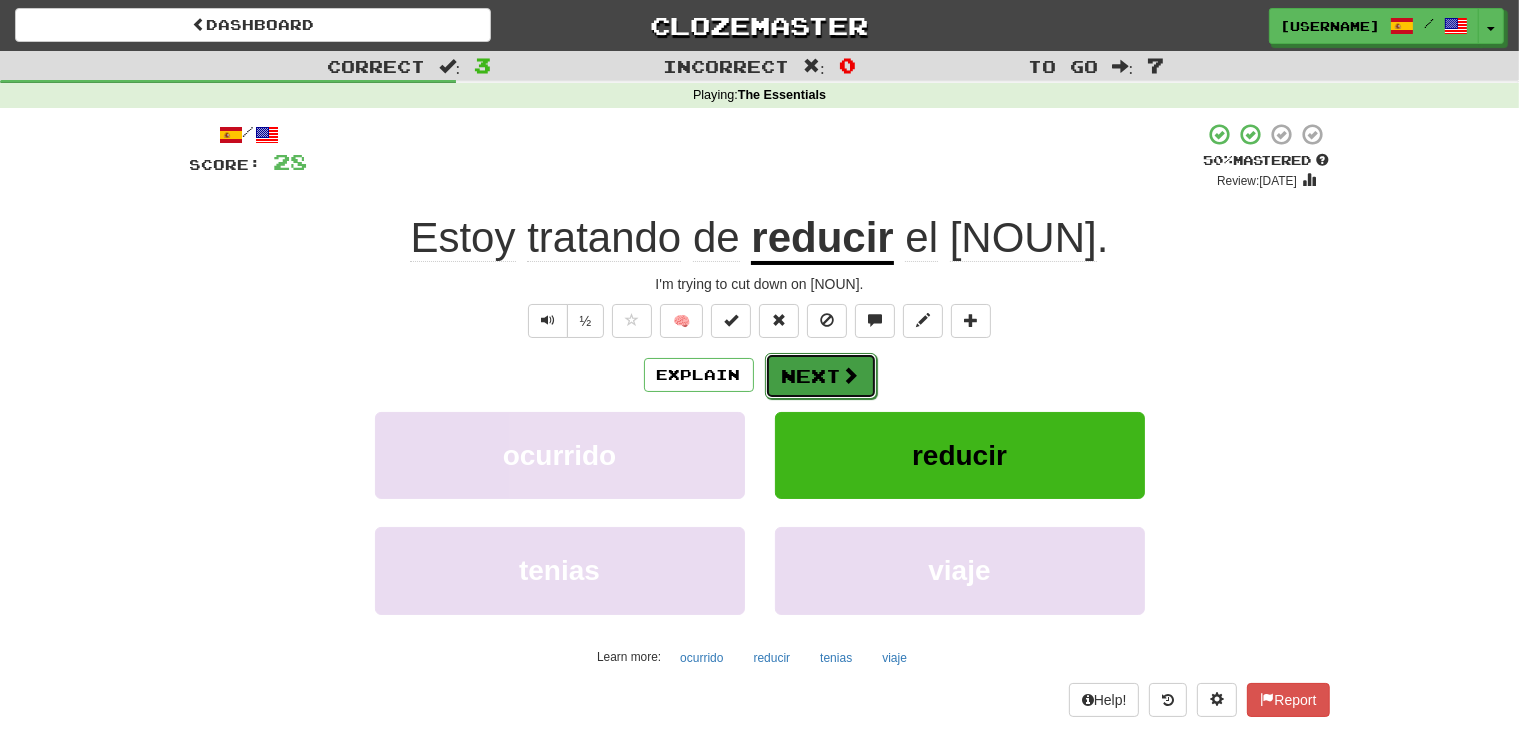 click at bounding box center (851, 375) 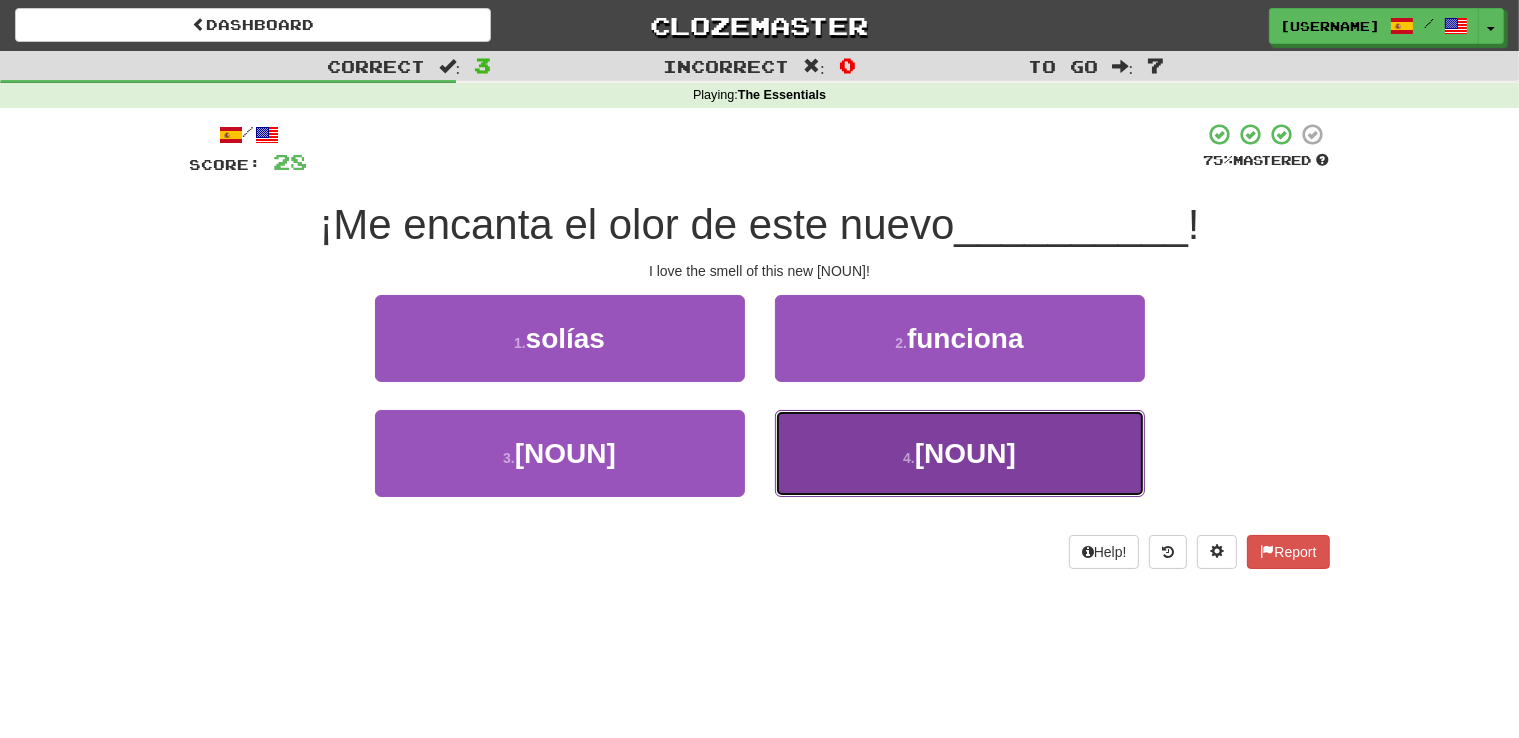 click on "4 .  [NOUN]" at bounding box center [960, 453] 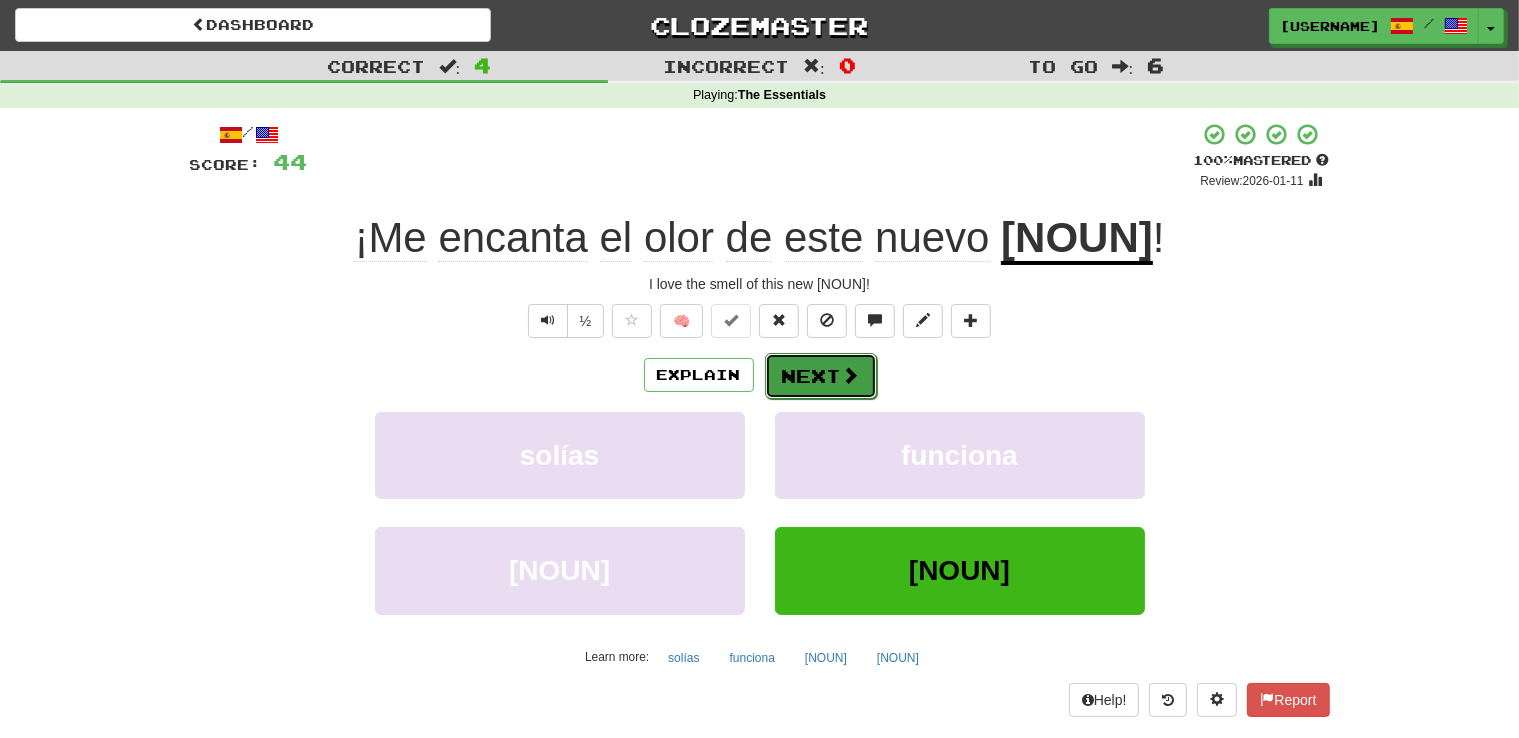 click on "Next" at bounding box center (821, 376) 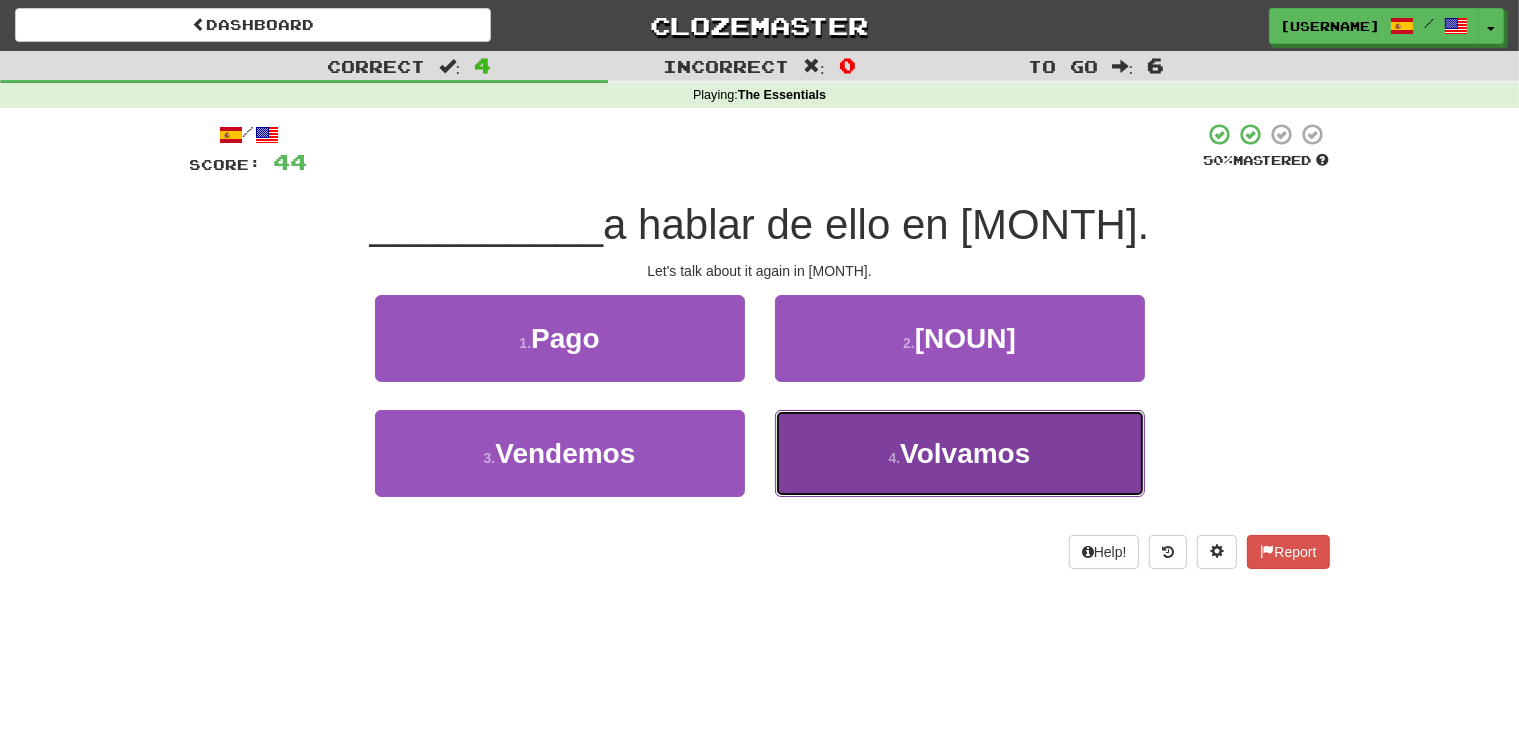 click on "4 .  Volvamos" at bounding box center (960, 453) 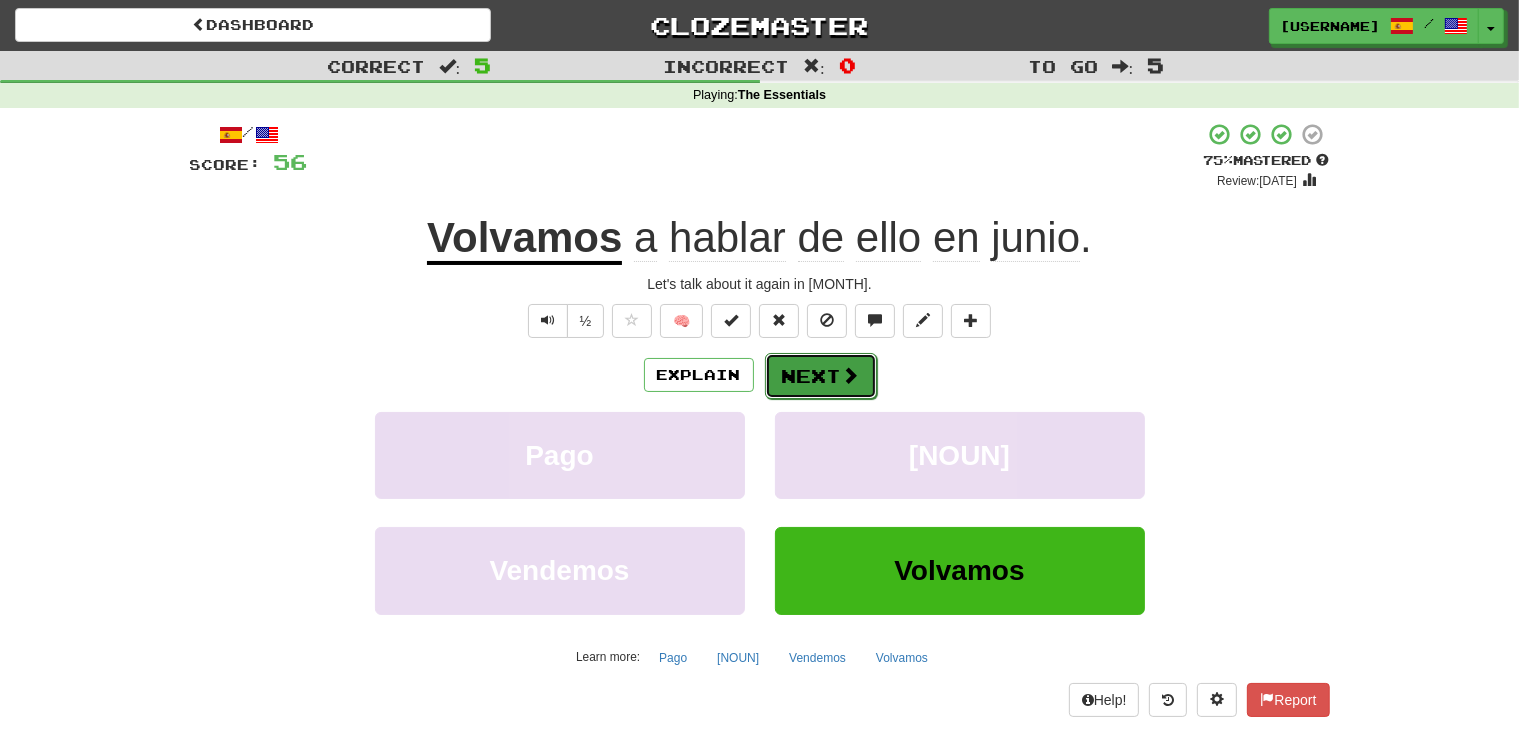 click on "Next" at bounding box center (821, 376) 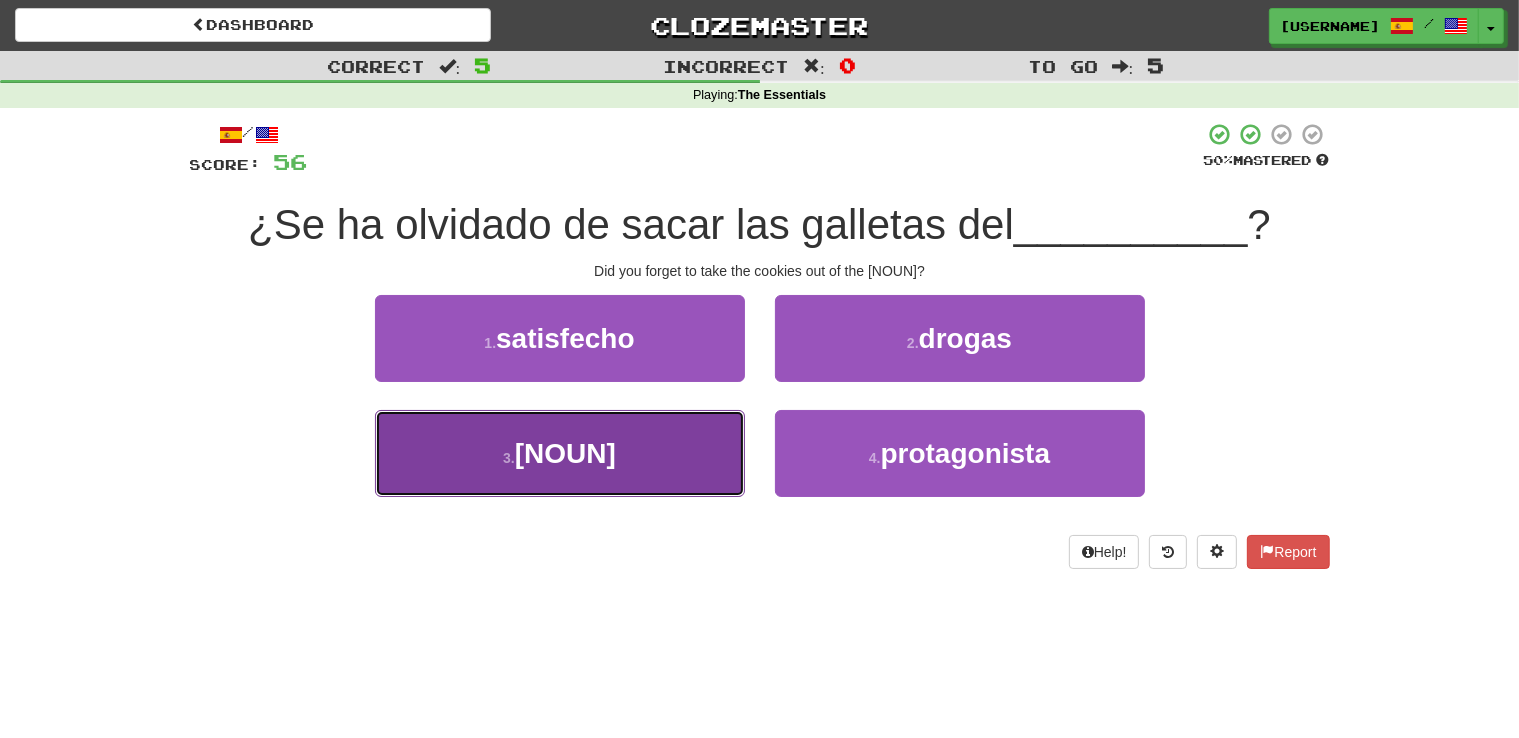 click on "3 .  [NOUN]" at bounding box center (560, 453) 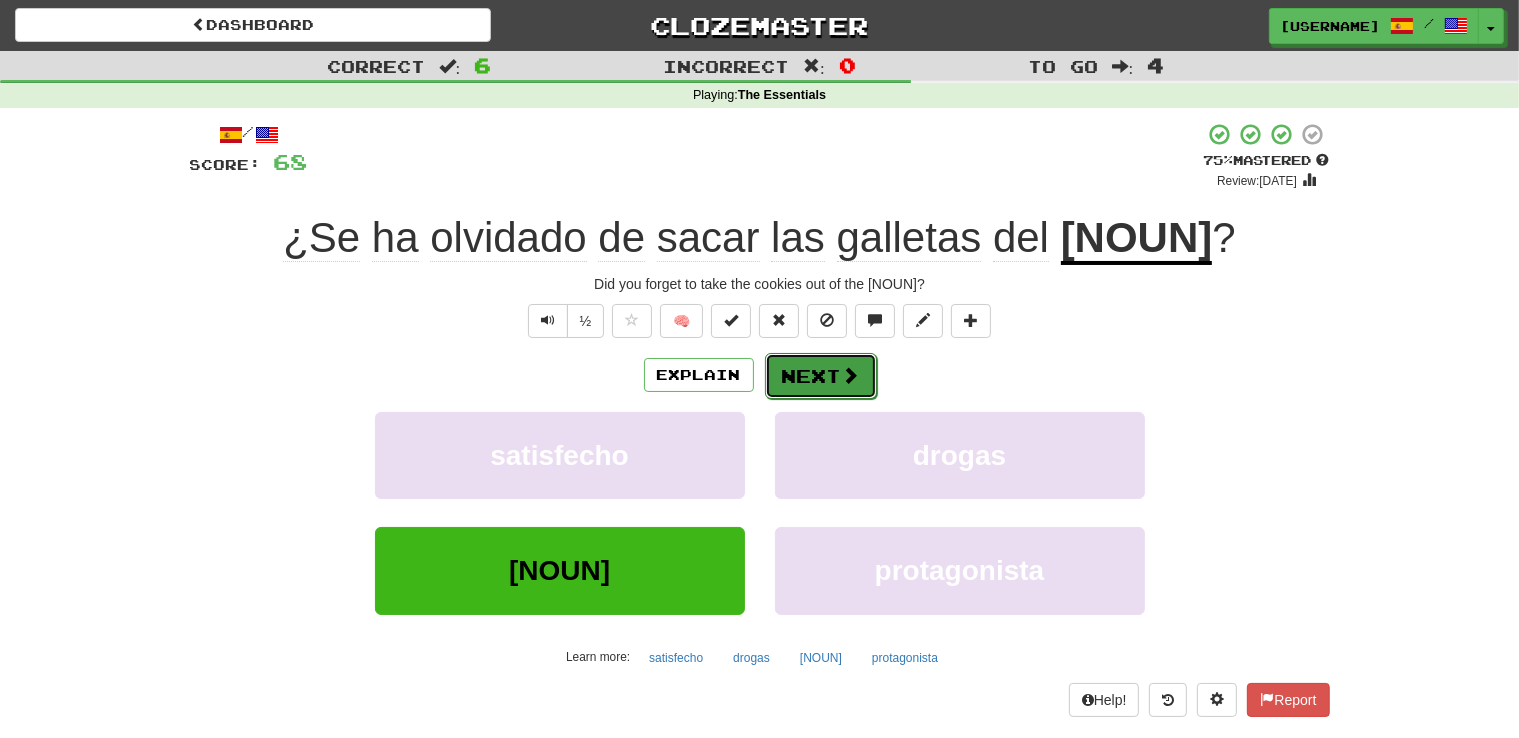 click on "Next" at bounding box center [821, 376] 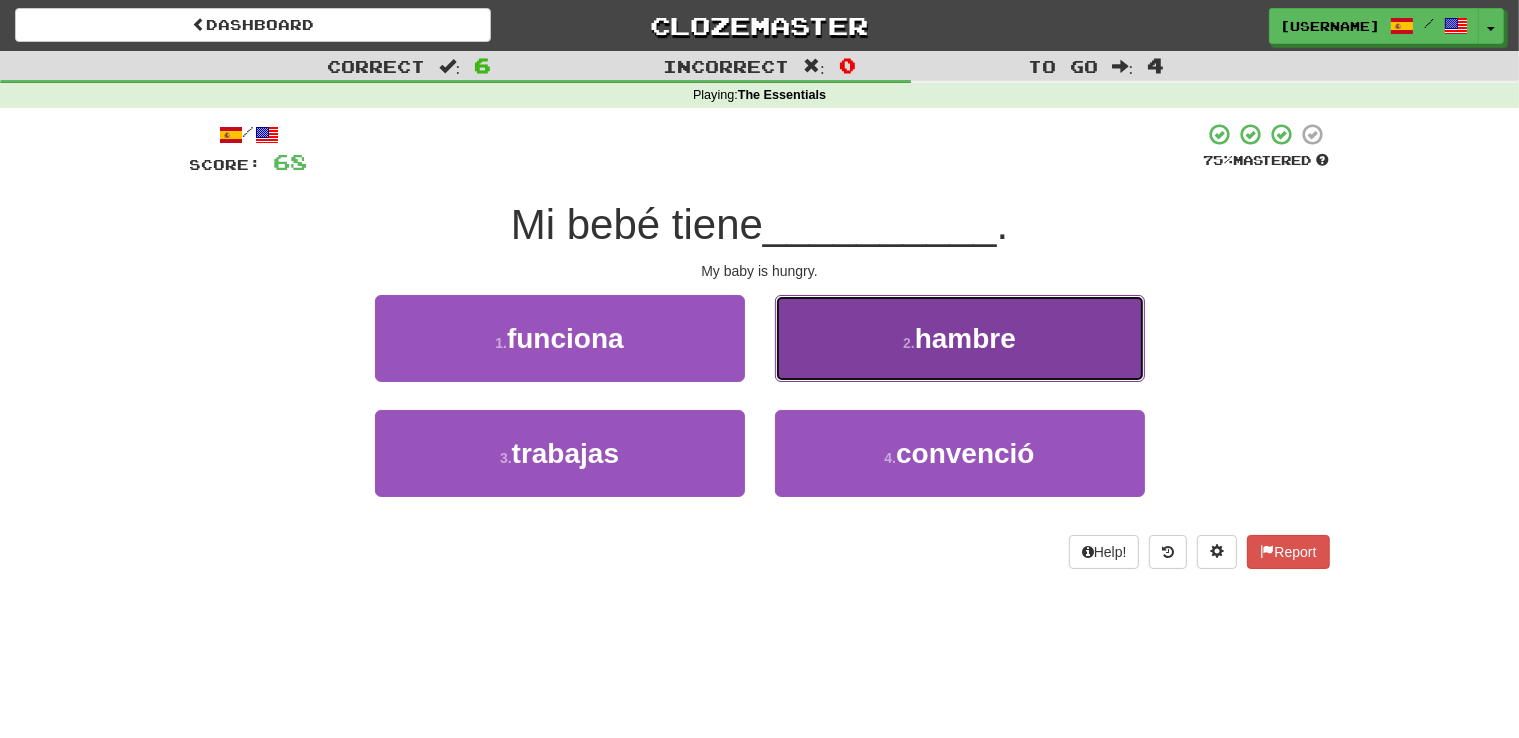 click on "2 .  hambre" at bounding box center (960, 338) 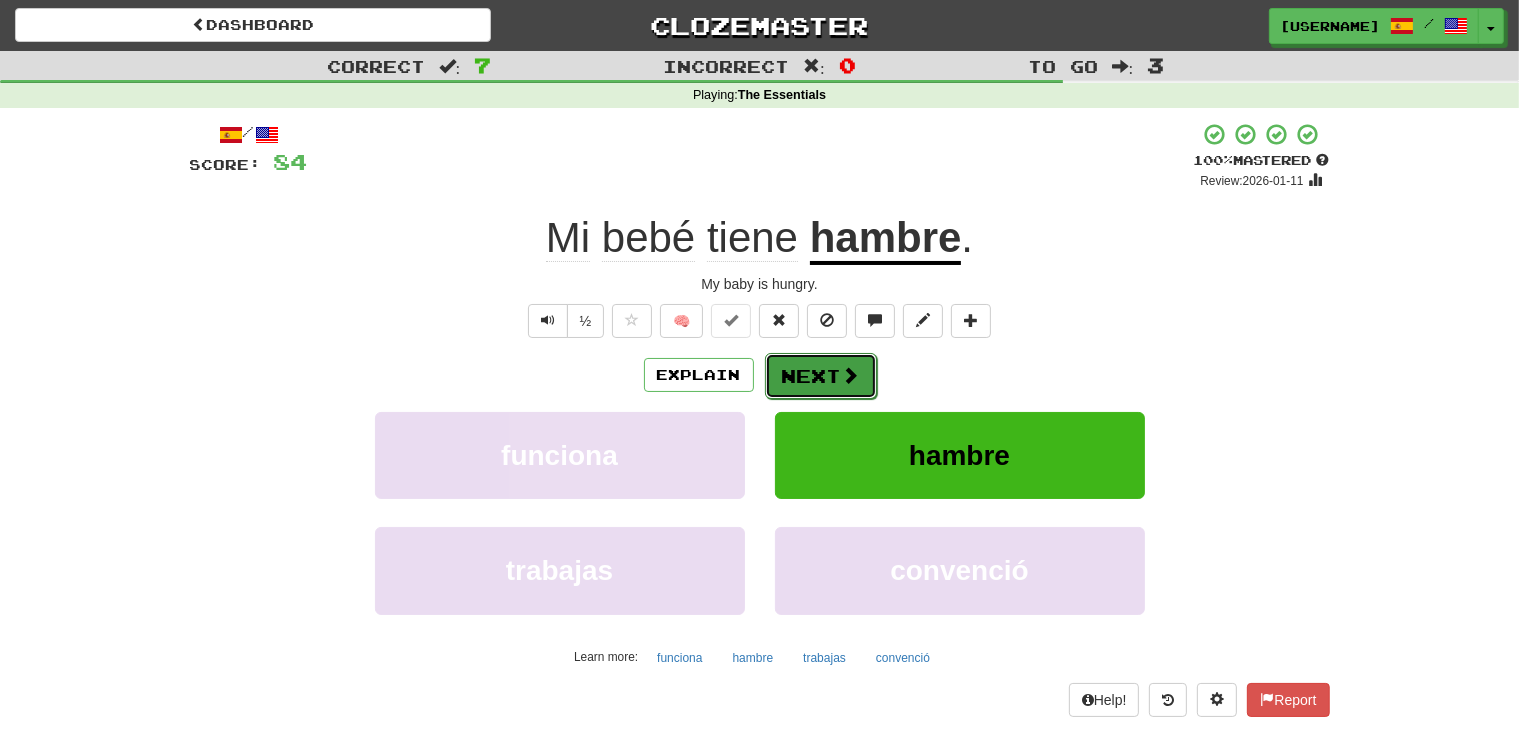 click on "Next" at bounding box center (821, 376) 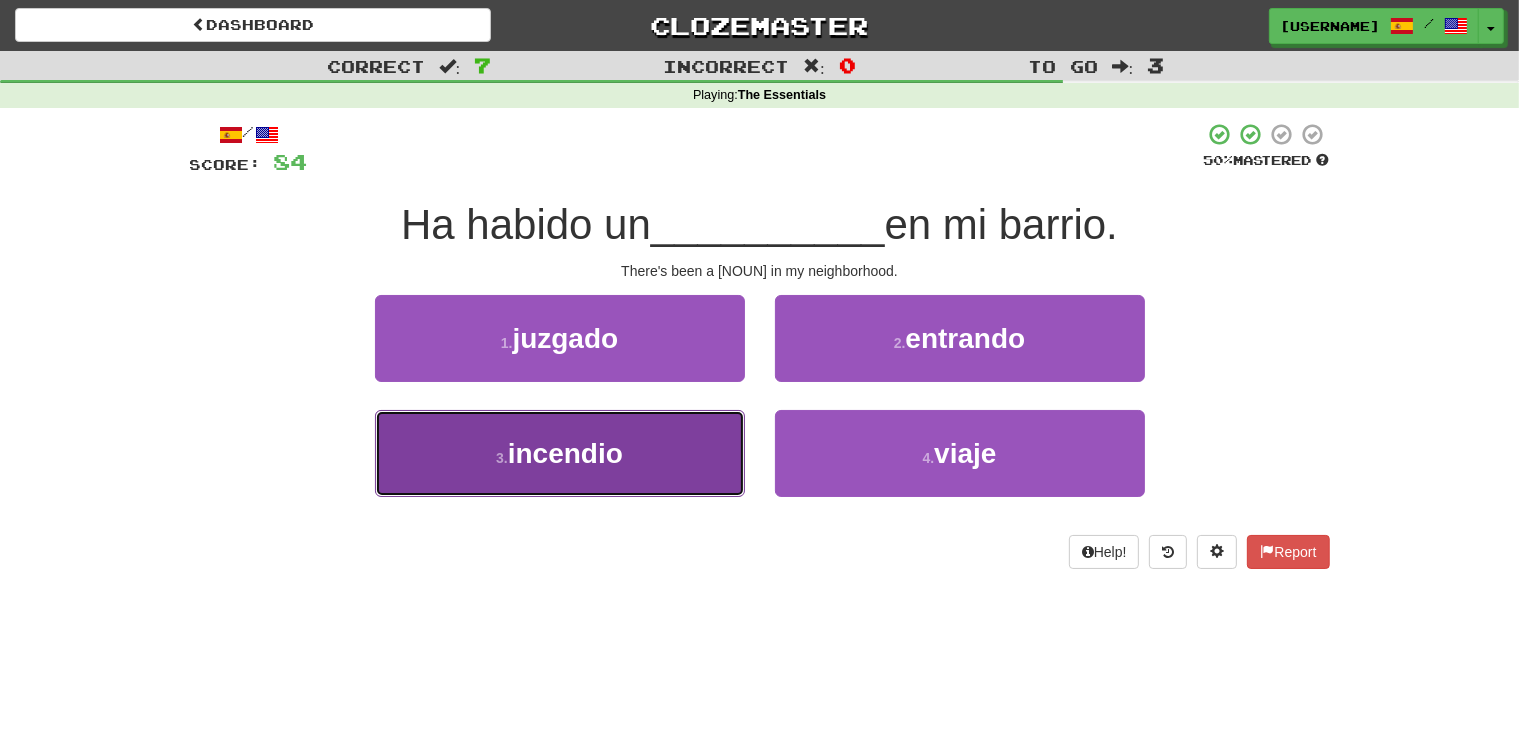 click on "incendio" at bounding box center (565, 453) 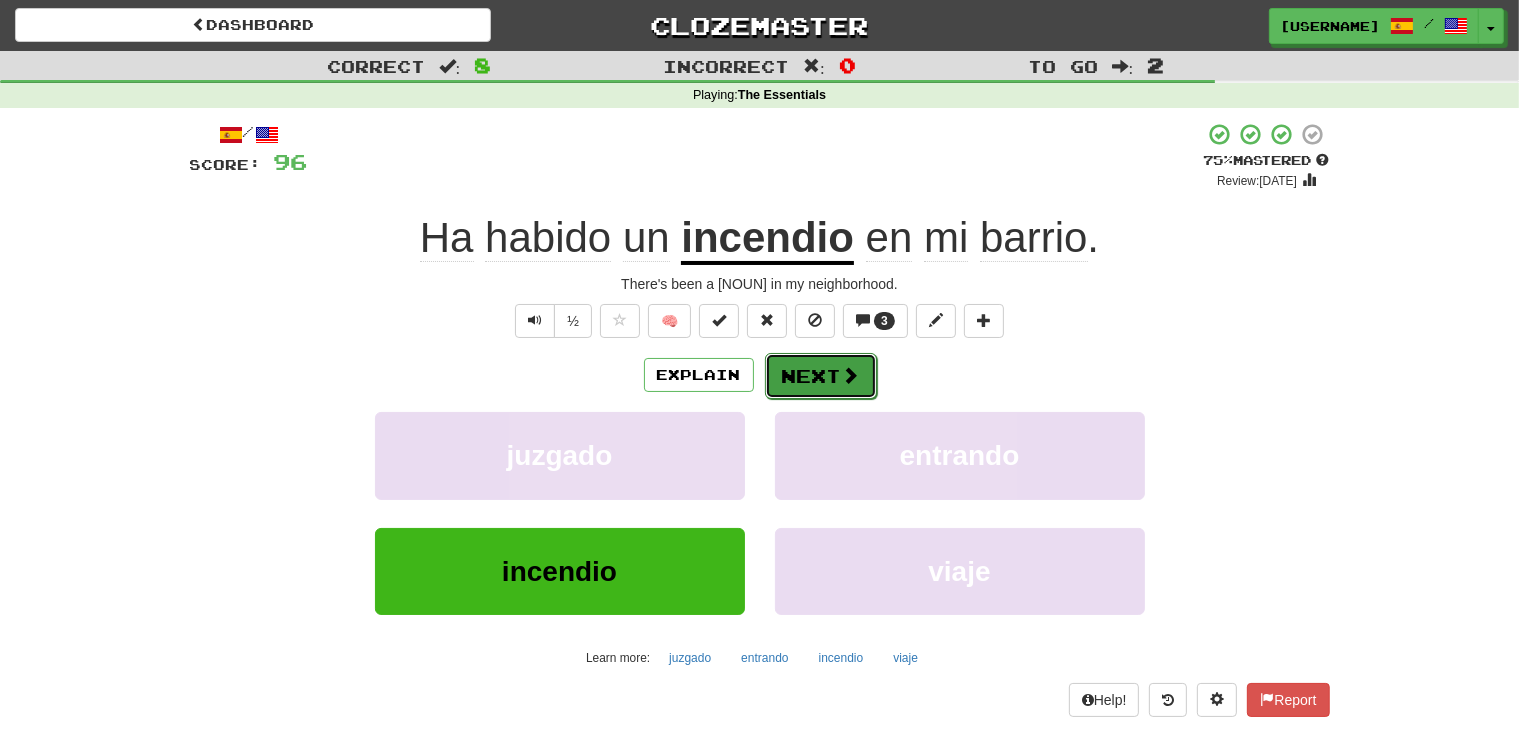 click on "Next" at bounding box center (821, 376) 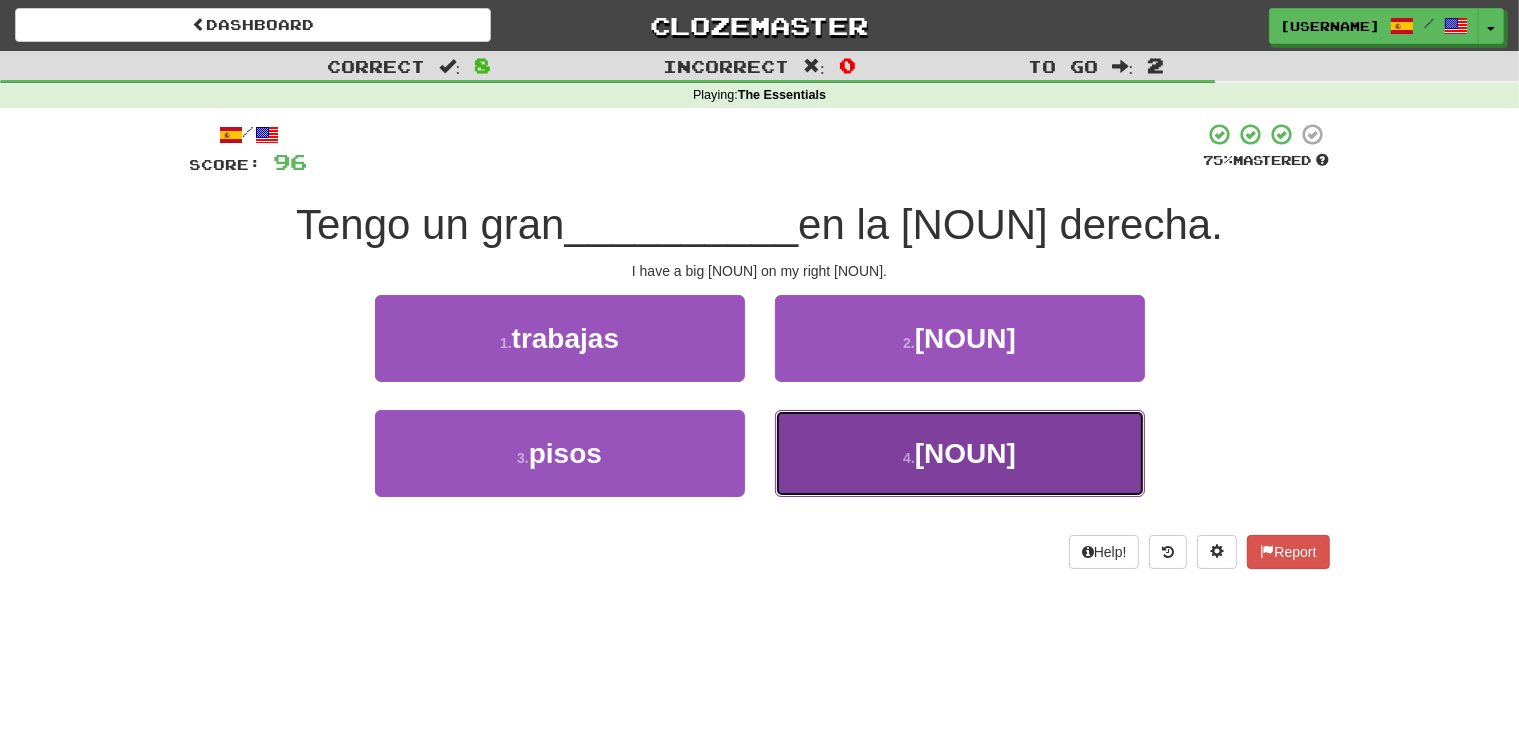 click on "4 .  [NOUN]" at bounding box center (960, 453) 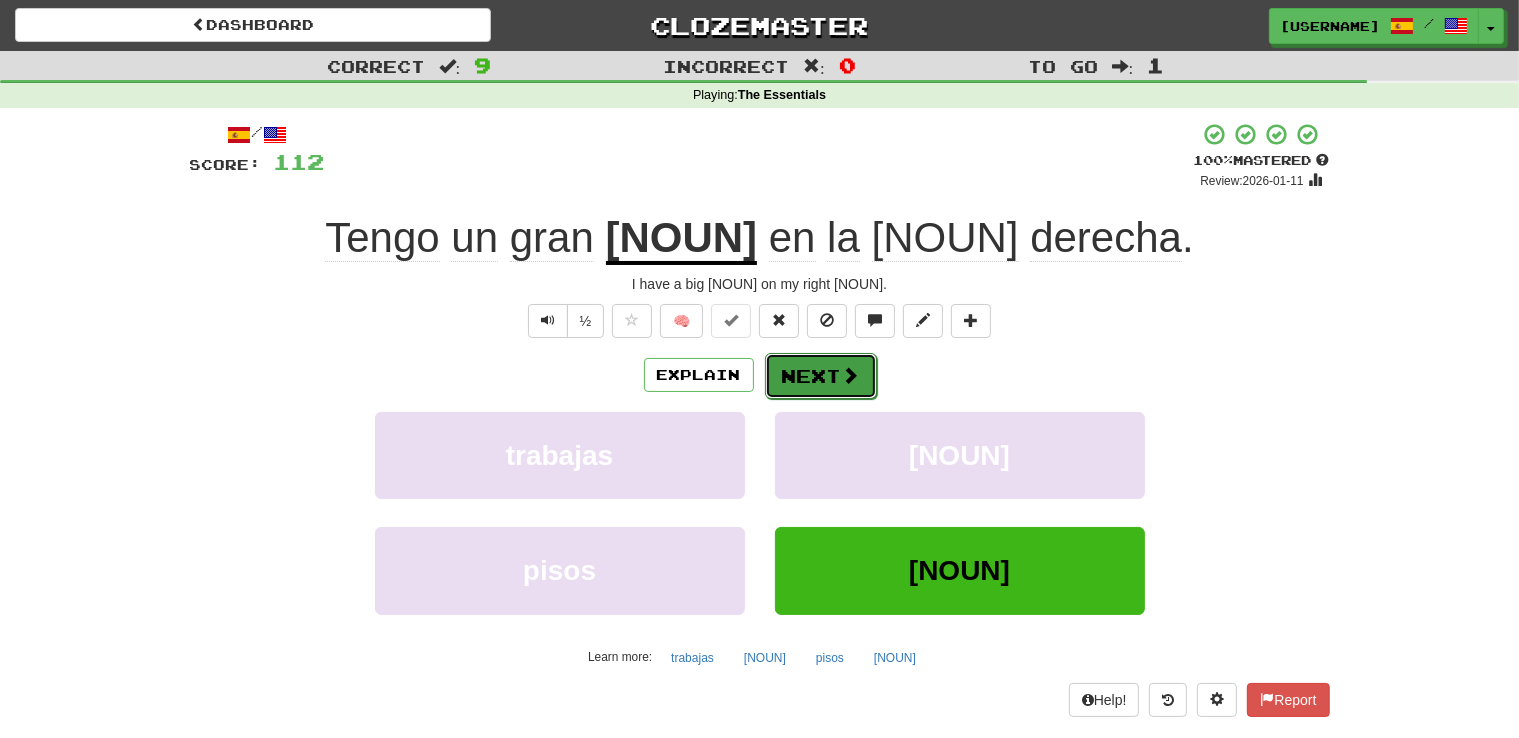 click on "Next" at bounding box center [821, 376] 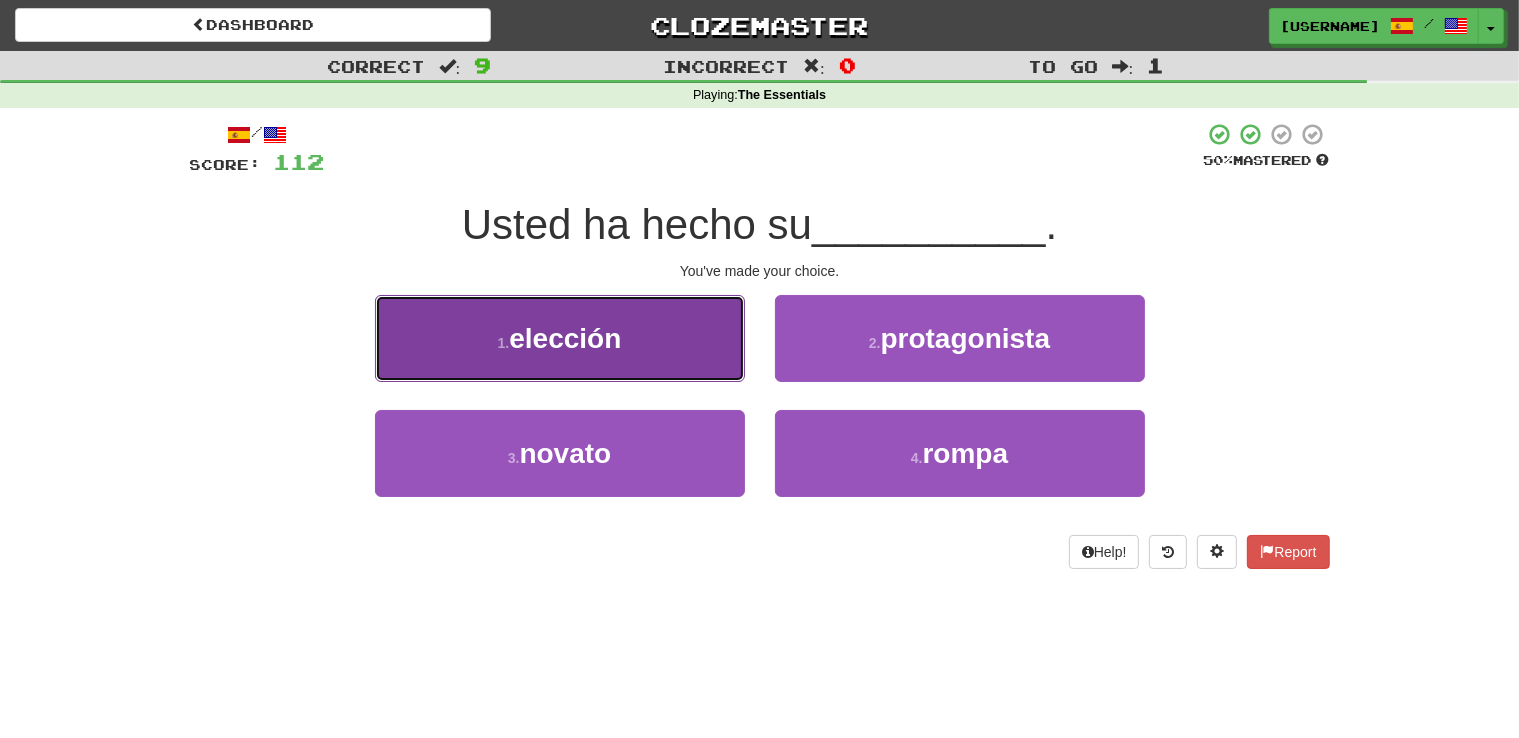 click on "1 .  elección" at bounding box center (560, 338) 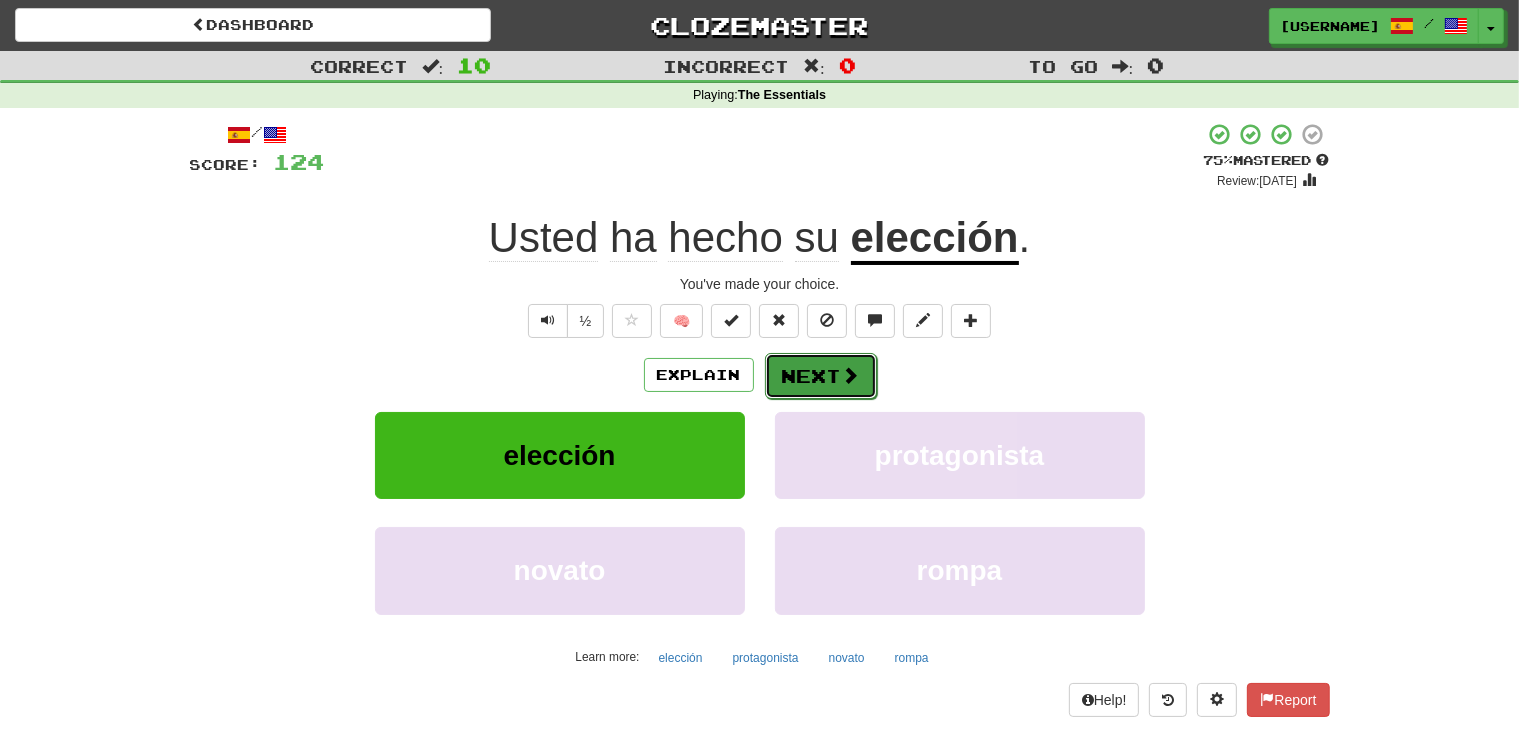 click on "Next" at bounding box center [821, 376] 